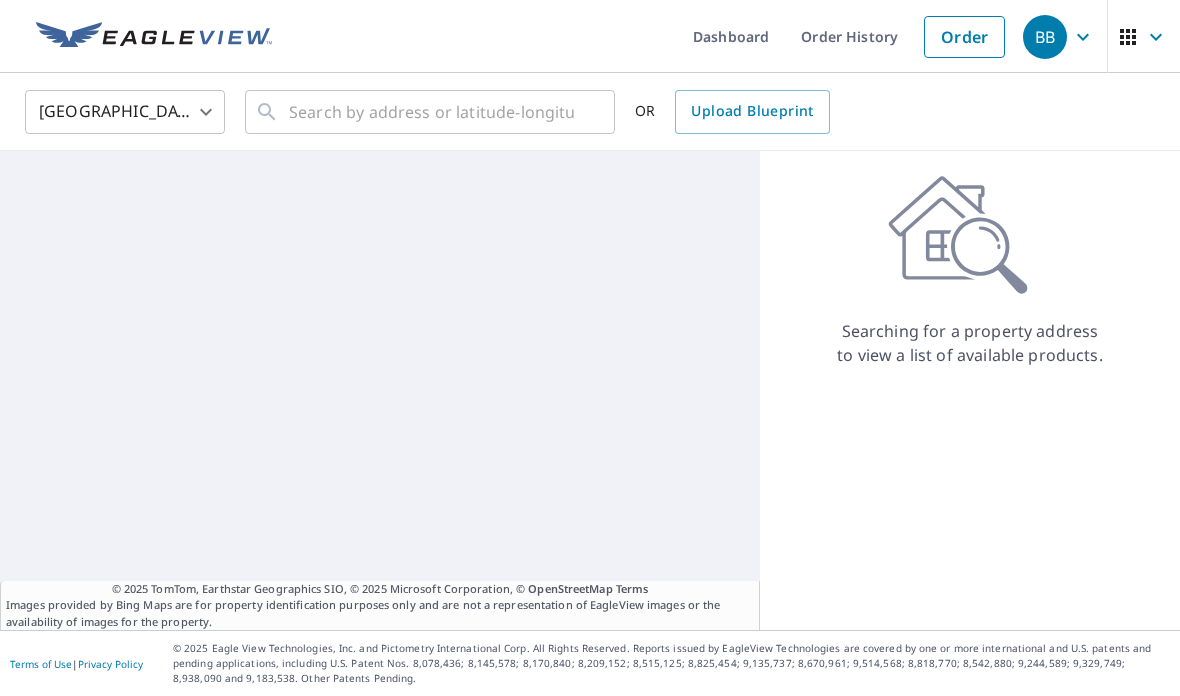scroll, scrollTop: 0, scrollLeft: 0, axis: both 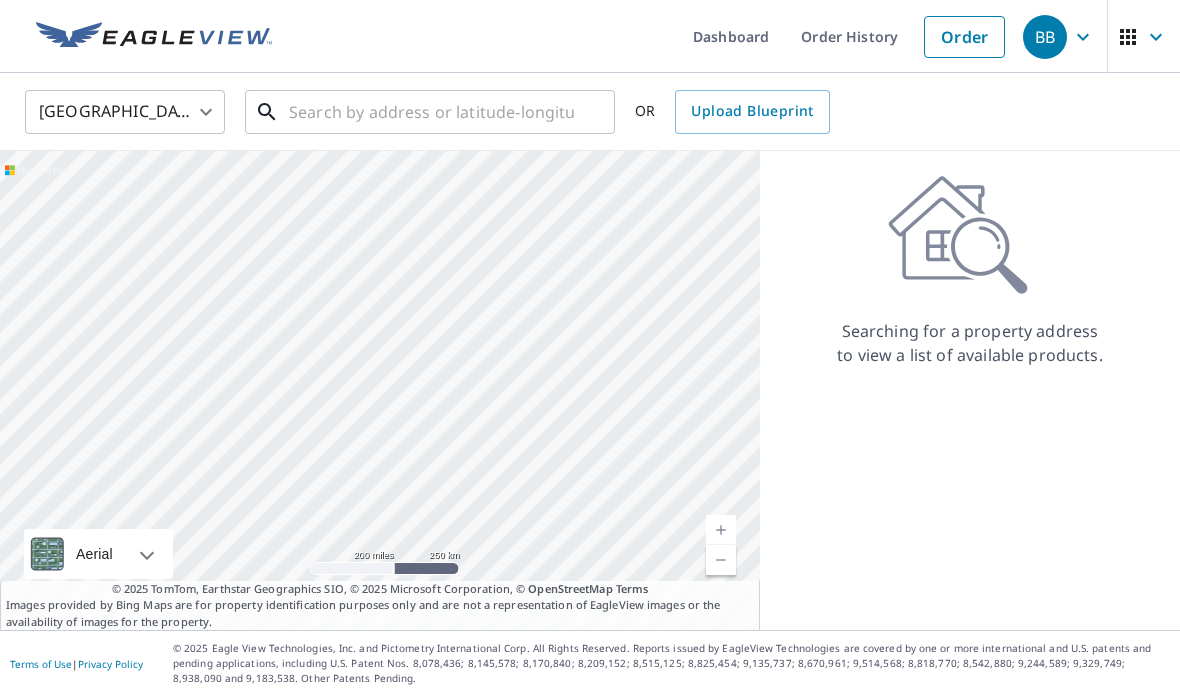 click at bounding box center [431, 112] 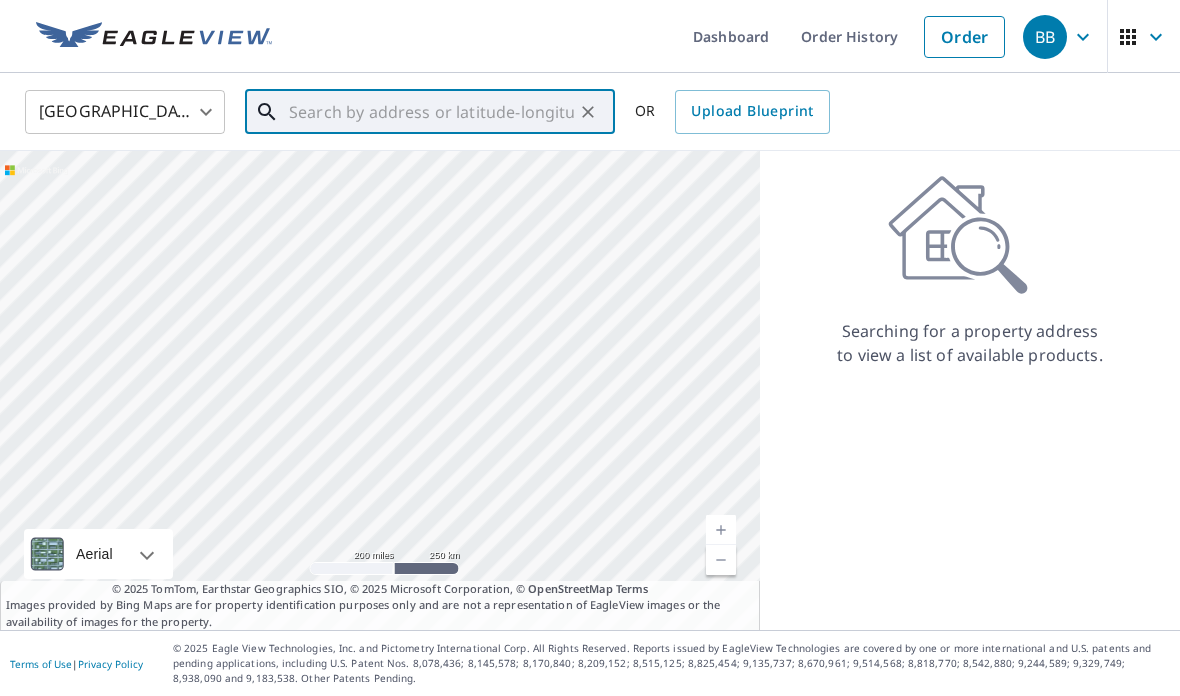 paste on "212 East Main Street, Yorktown, Texas, United Stat" 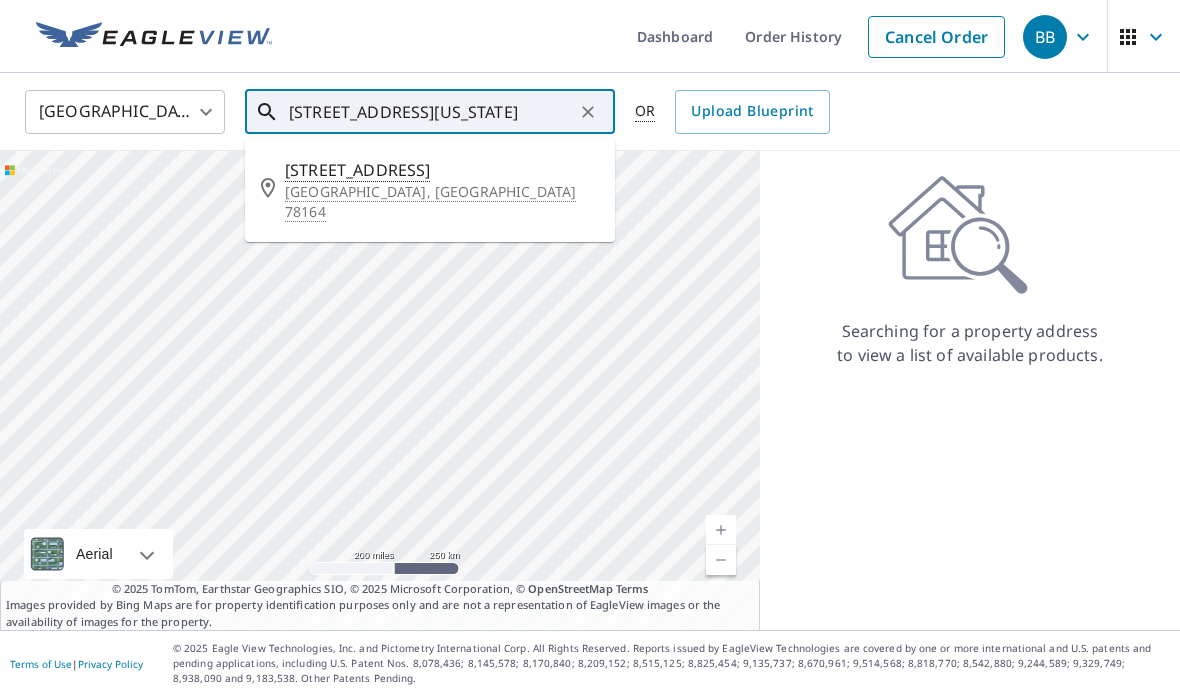 click on "Yorktown, TX 78164" at bounding box center [442, 202] 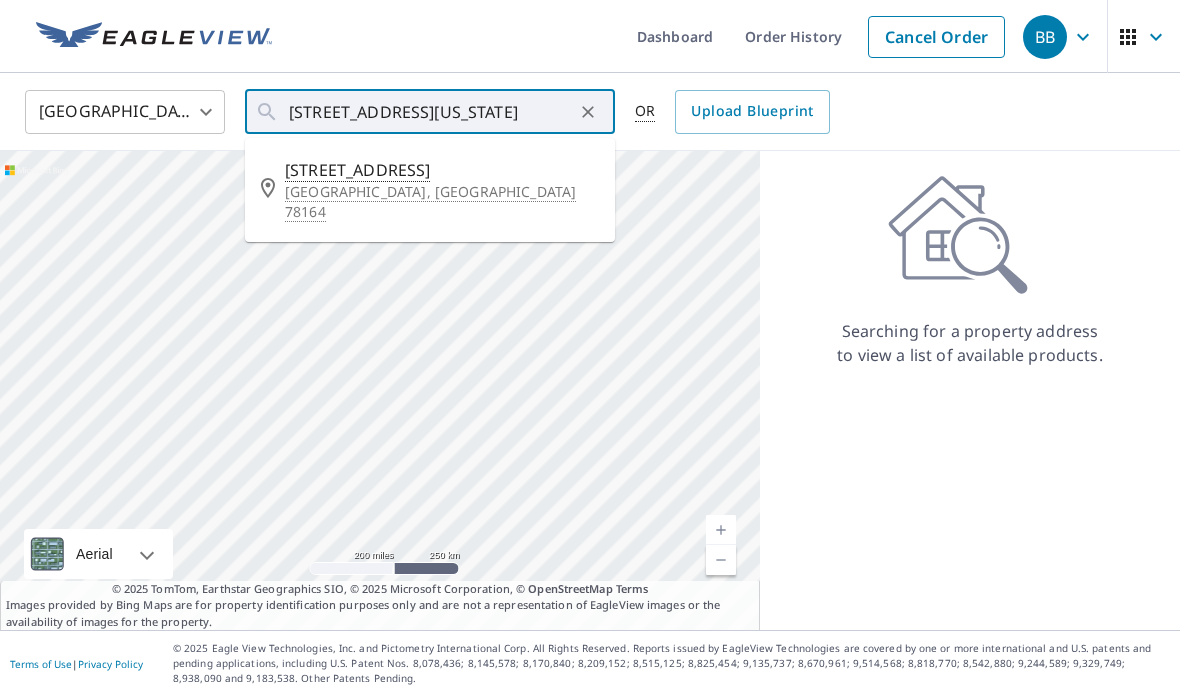 type on "212 E Main St Yorktown, TX 78164" 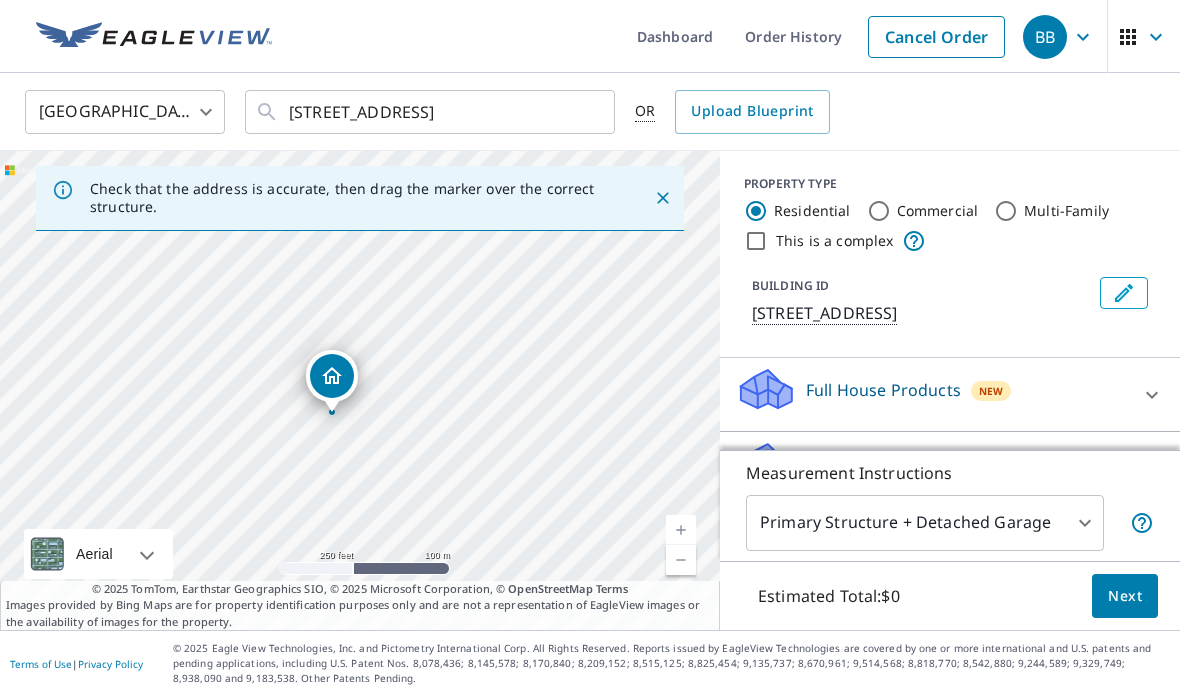 click 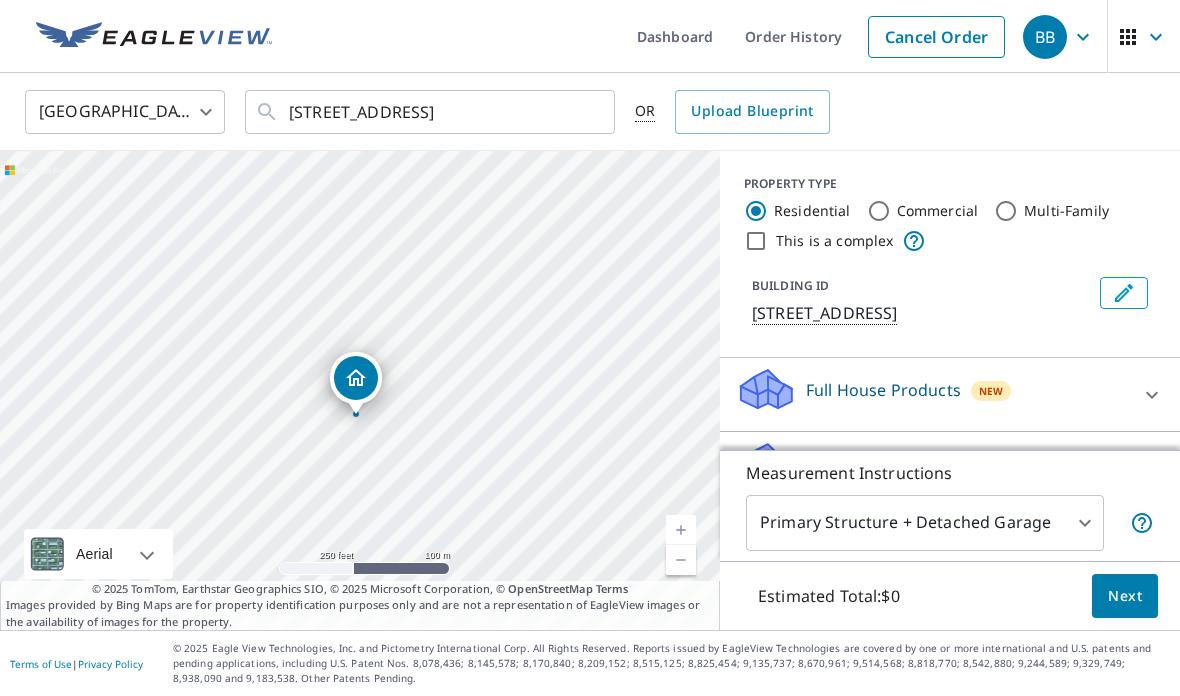 click at bounding box center [681, 530] 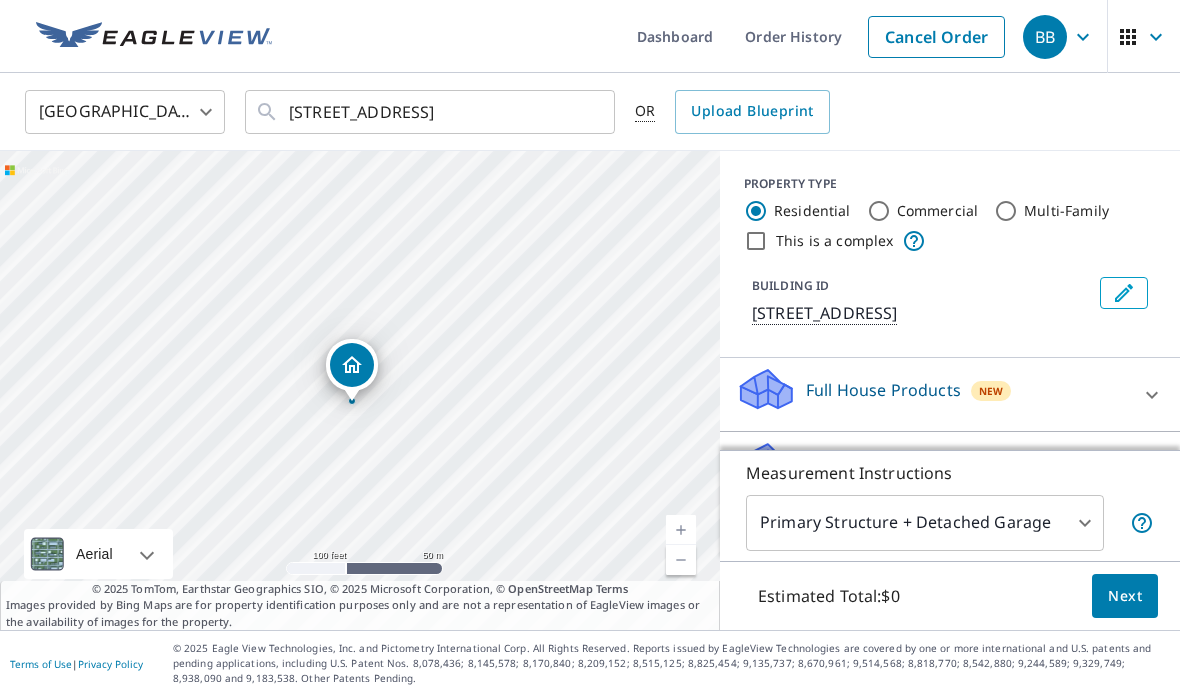 click at bounding box center (681, 530) 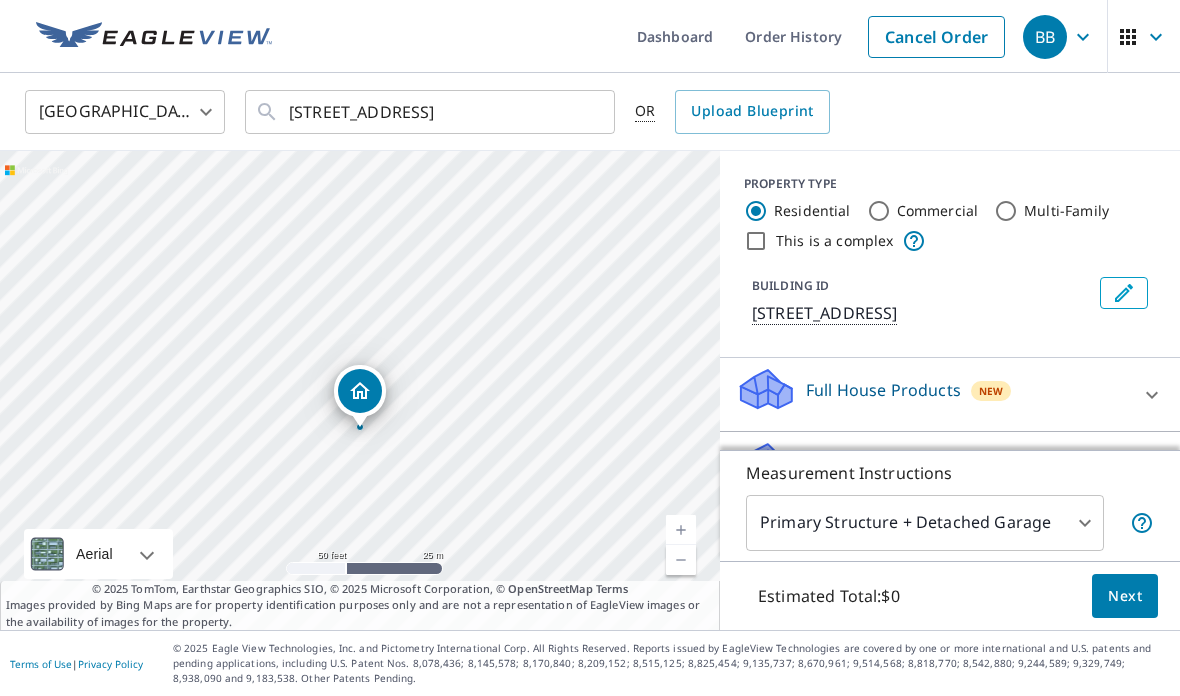 scroll, scrollTop: 80, scrollLeft: 0, axis: vertical 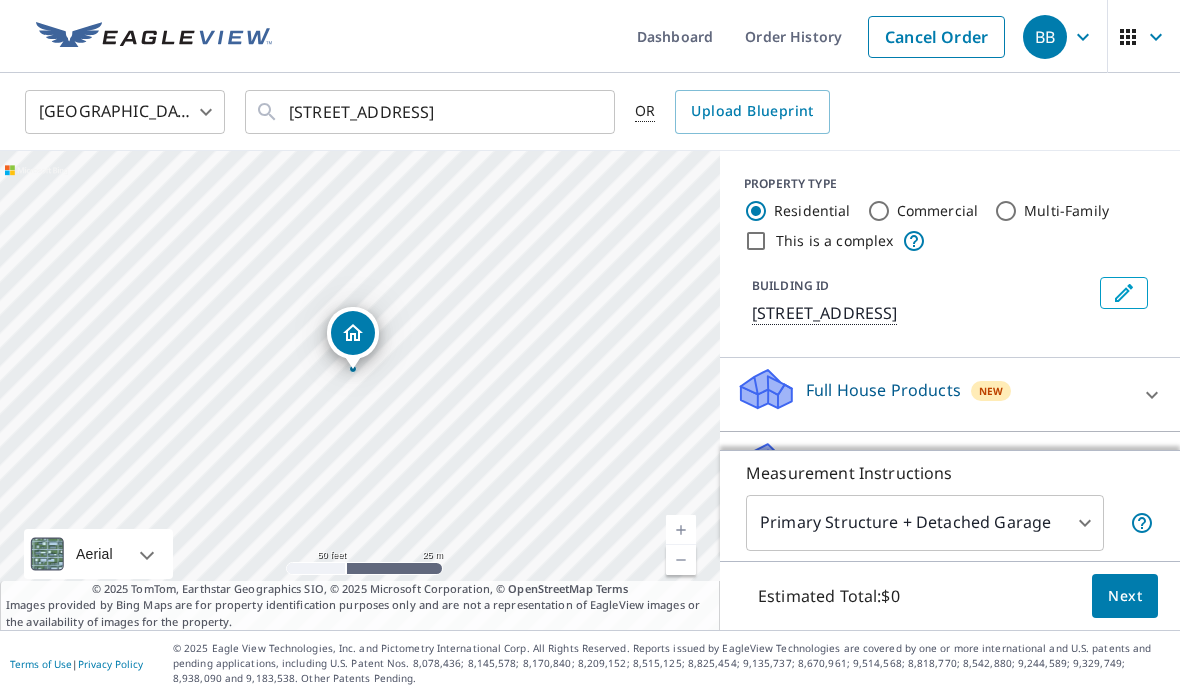 click at bounding box center (681, 530) 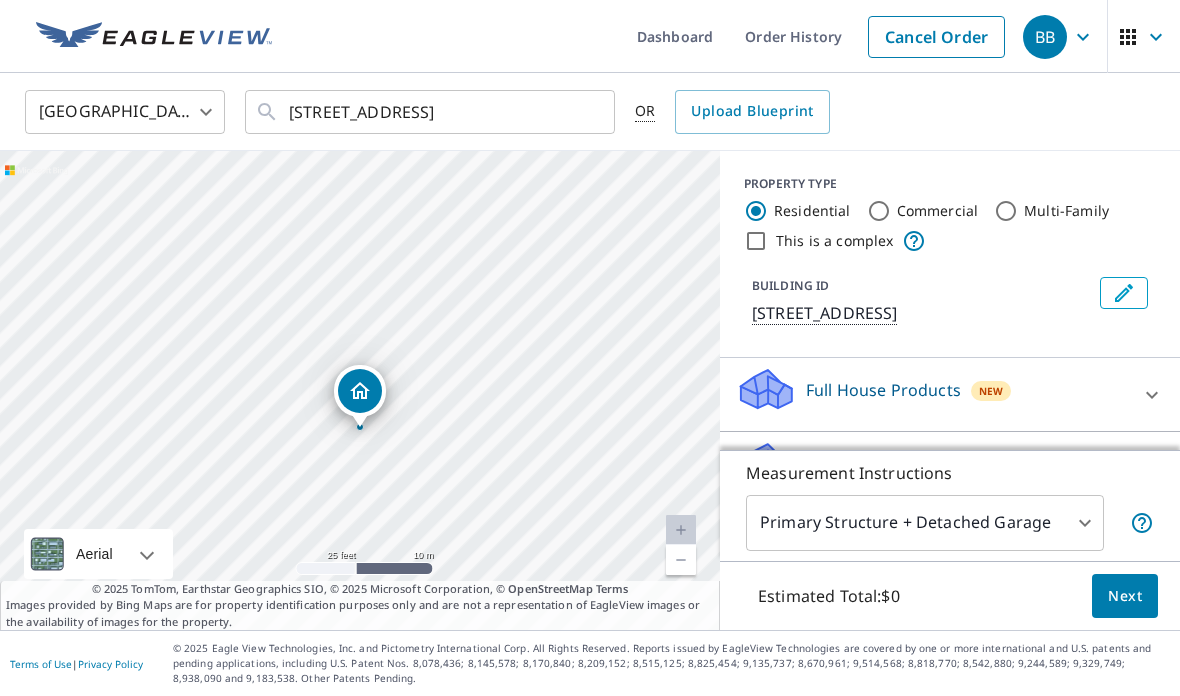 click on "Next" at bounding box center (1125, 596) 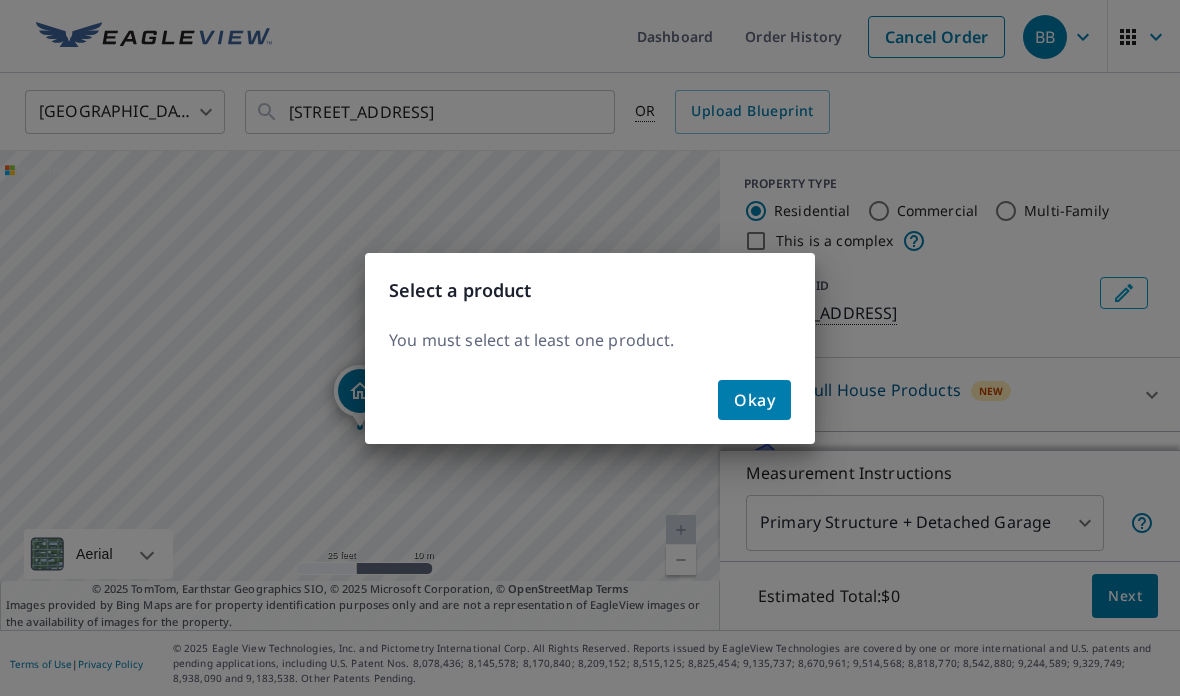 click on "Okay" at bounding box center (754, 400) 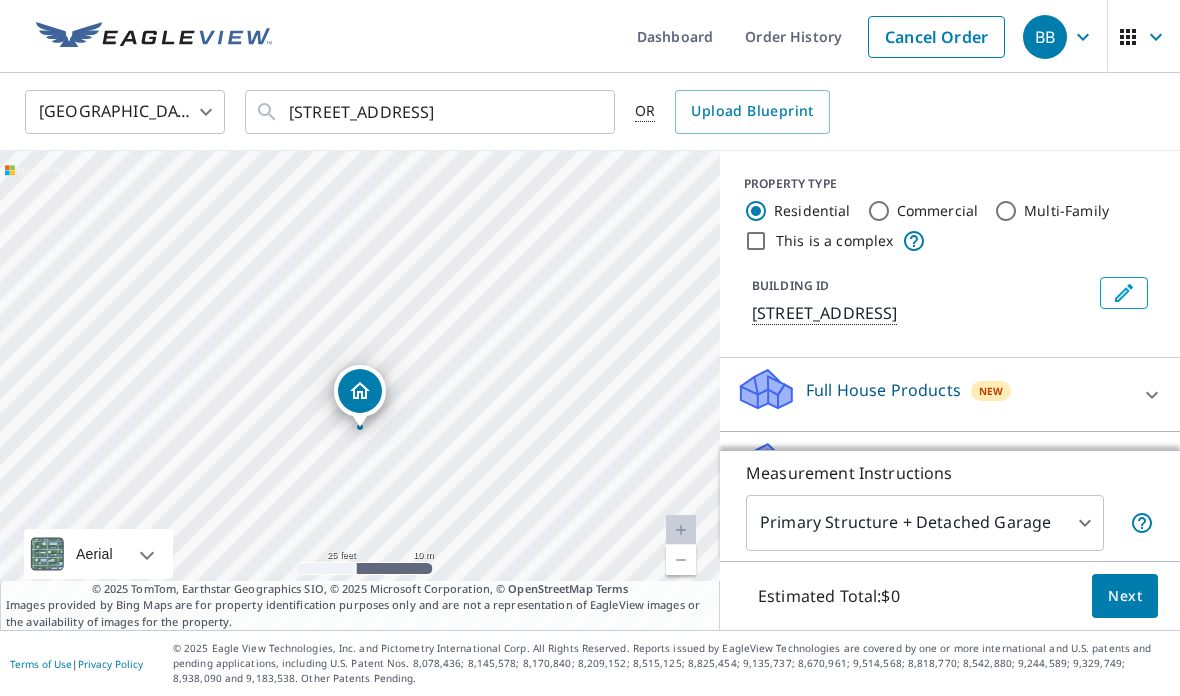 click on "Commercial" at bounding box center (879, 211) 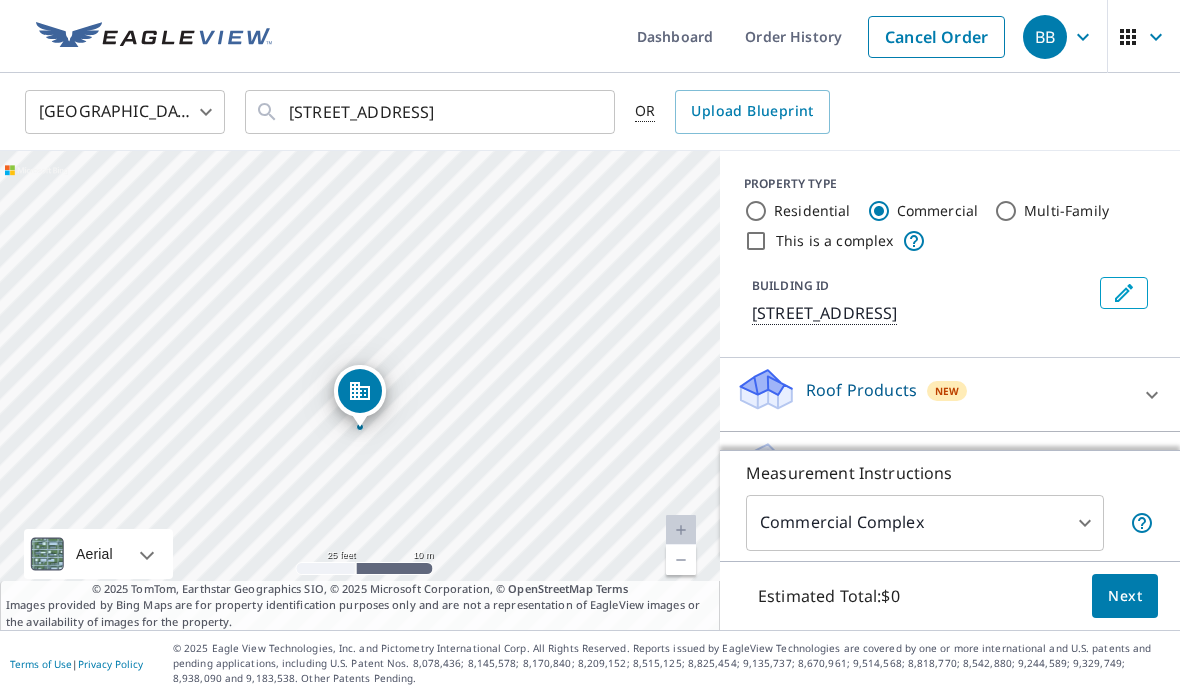type on "4" 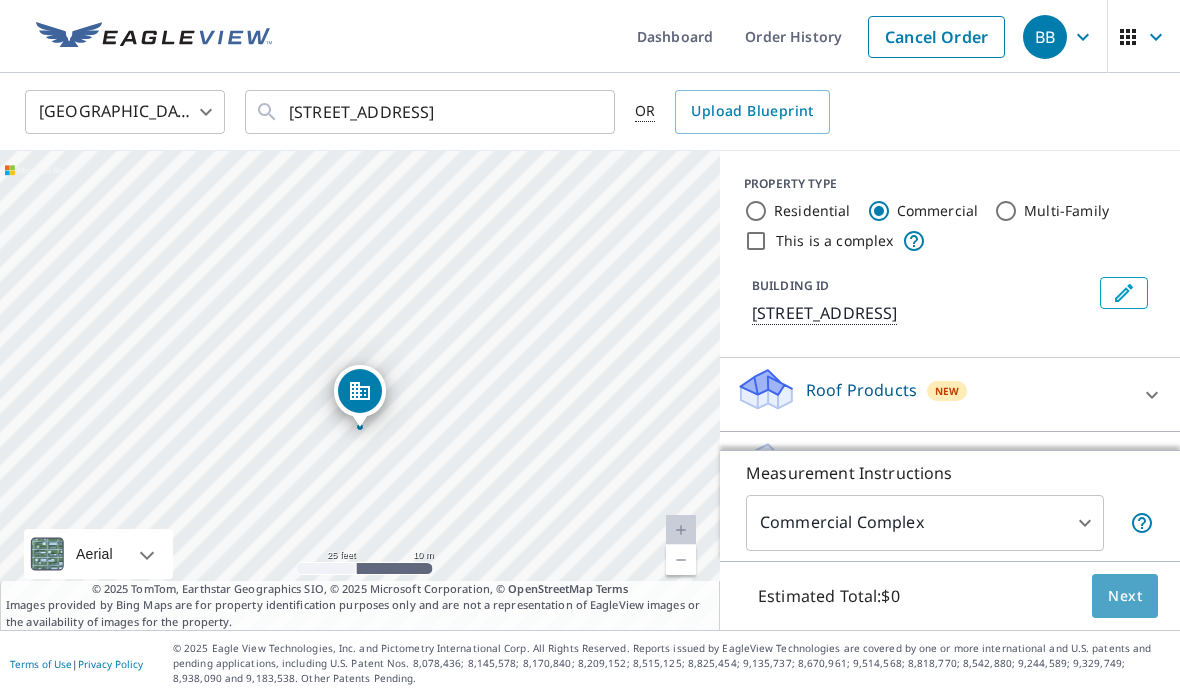 click on "Next" at bounding box center (1125, 596) 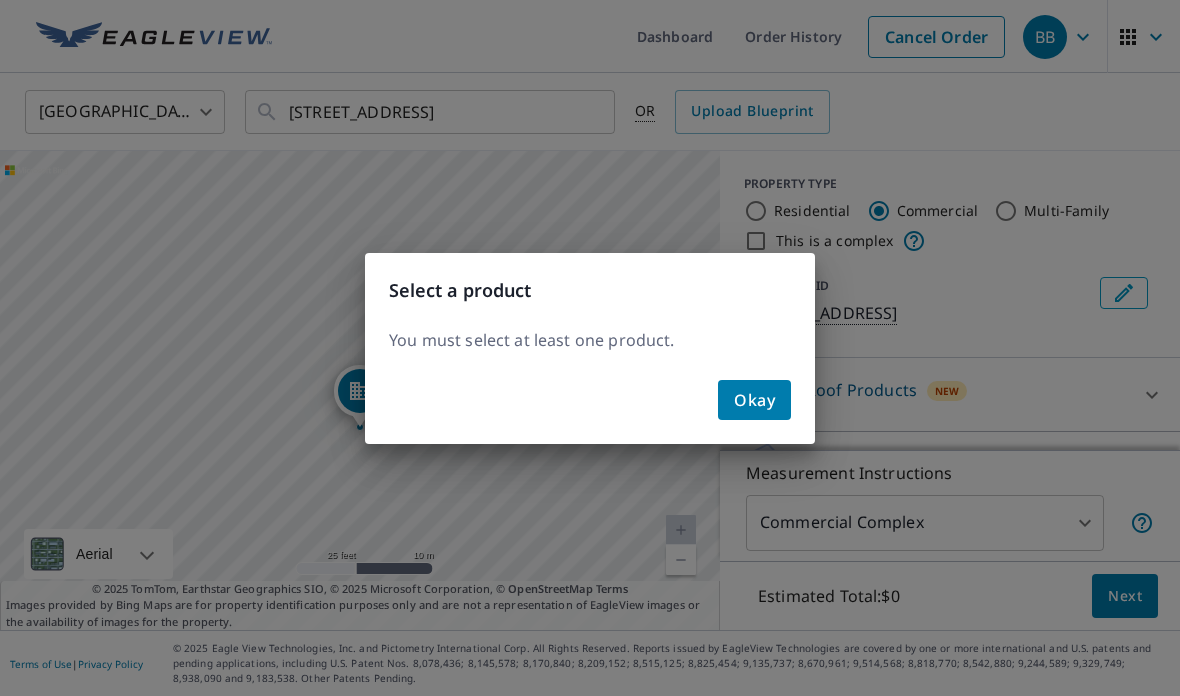 click on "Okay" at bounding box center [754, 400] 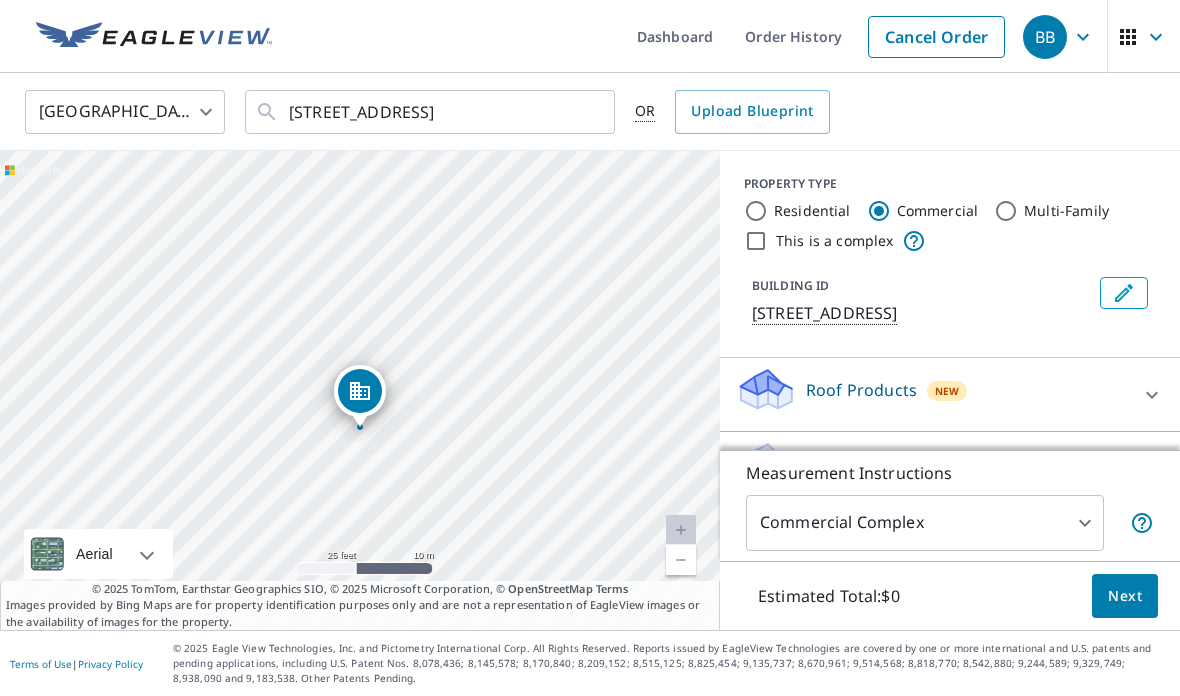 click on "Roof Products New" at bounding box center (932, 394) 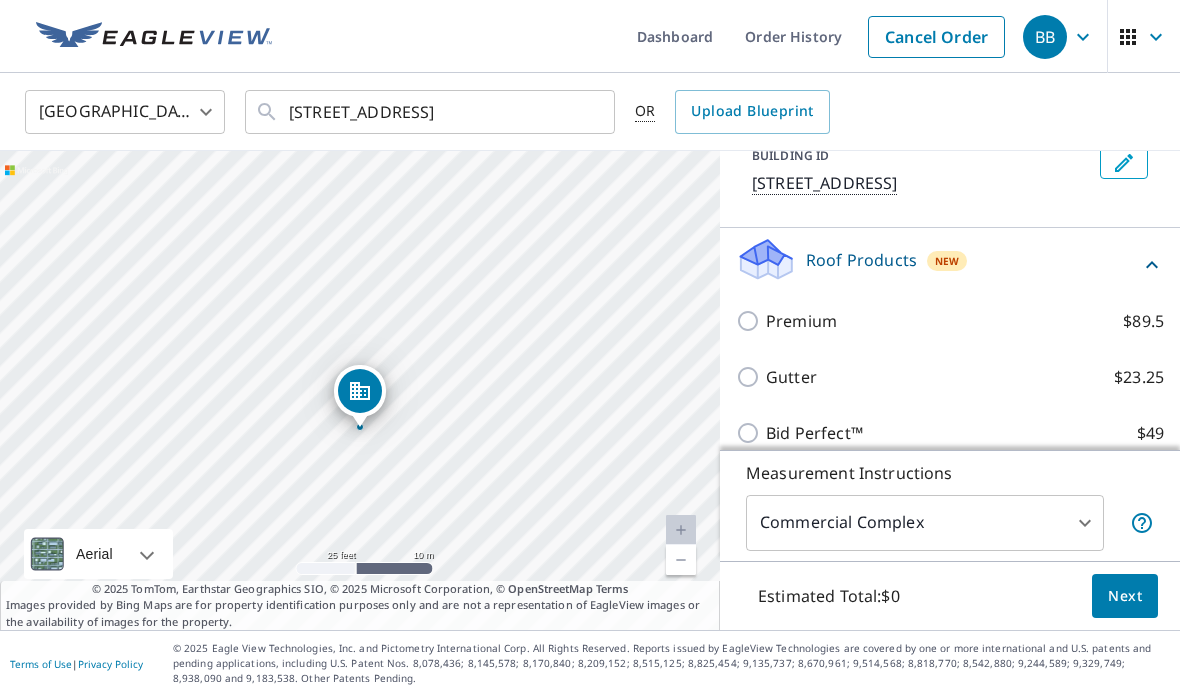 scroll, scrollTop: 131, scrollLeft: 0, axis: vertical 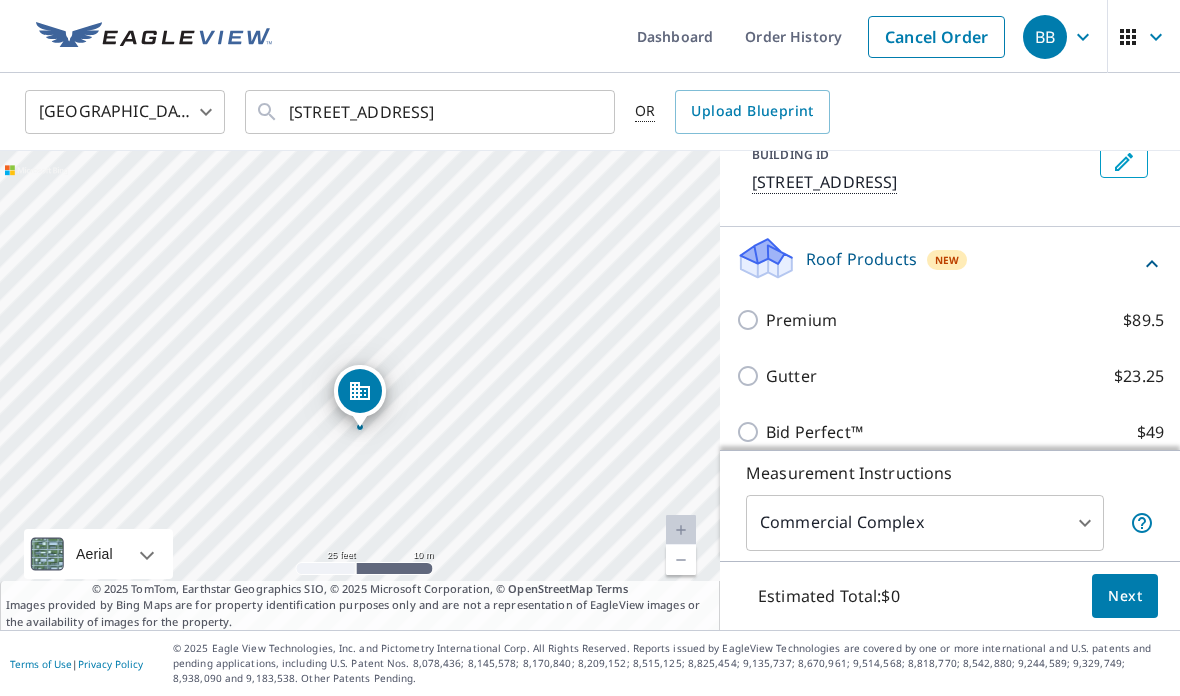 click on "Next" at bounding box center [1125, 596] 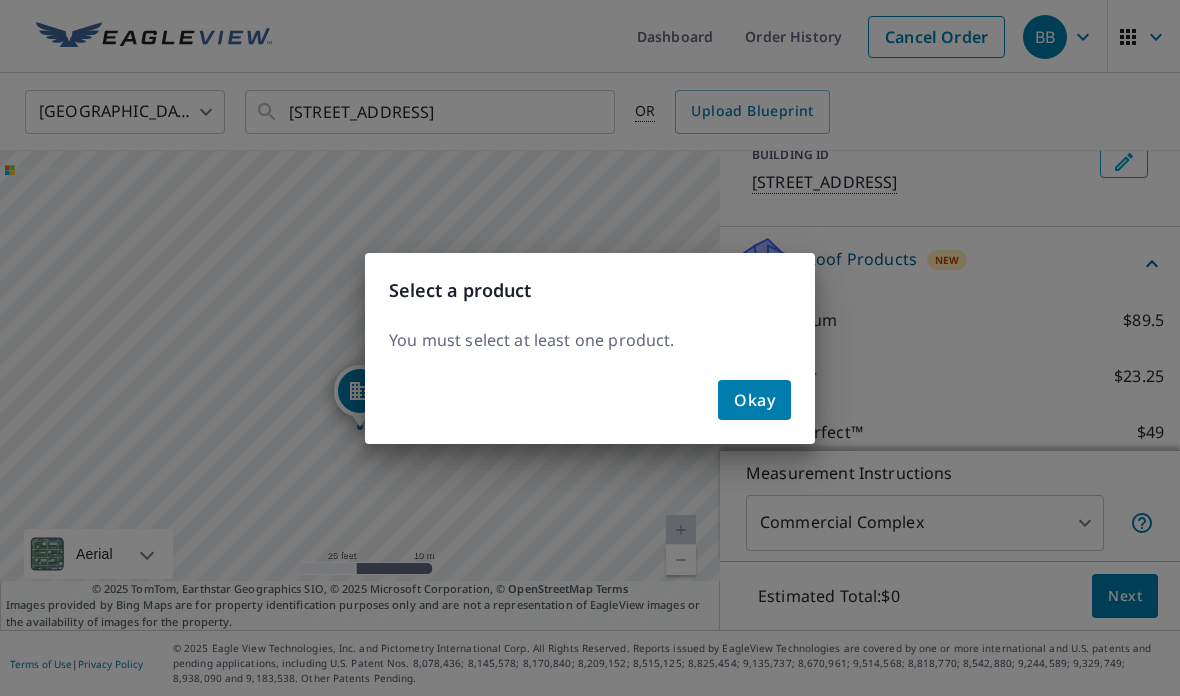 click on "Okay" at bounding box center [754, 400] 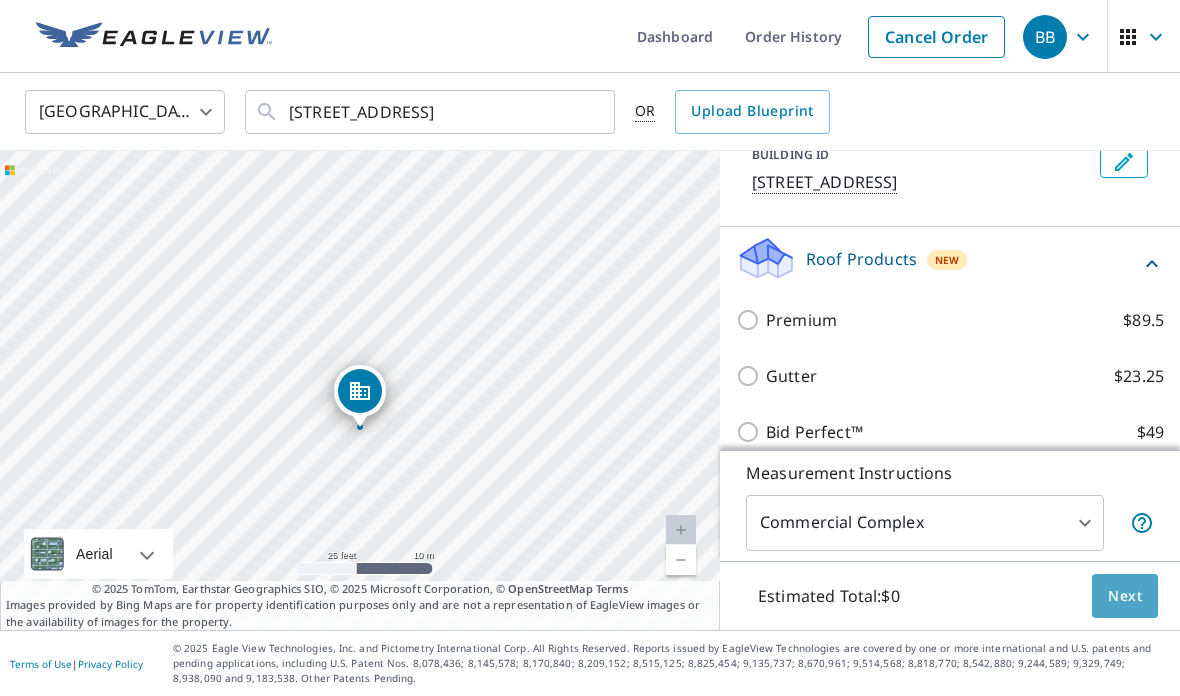 click on "Next" at bounding box center (1125, 596) 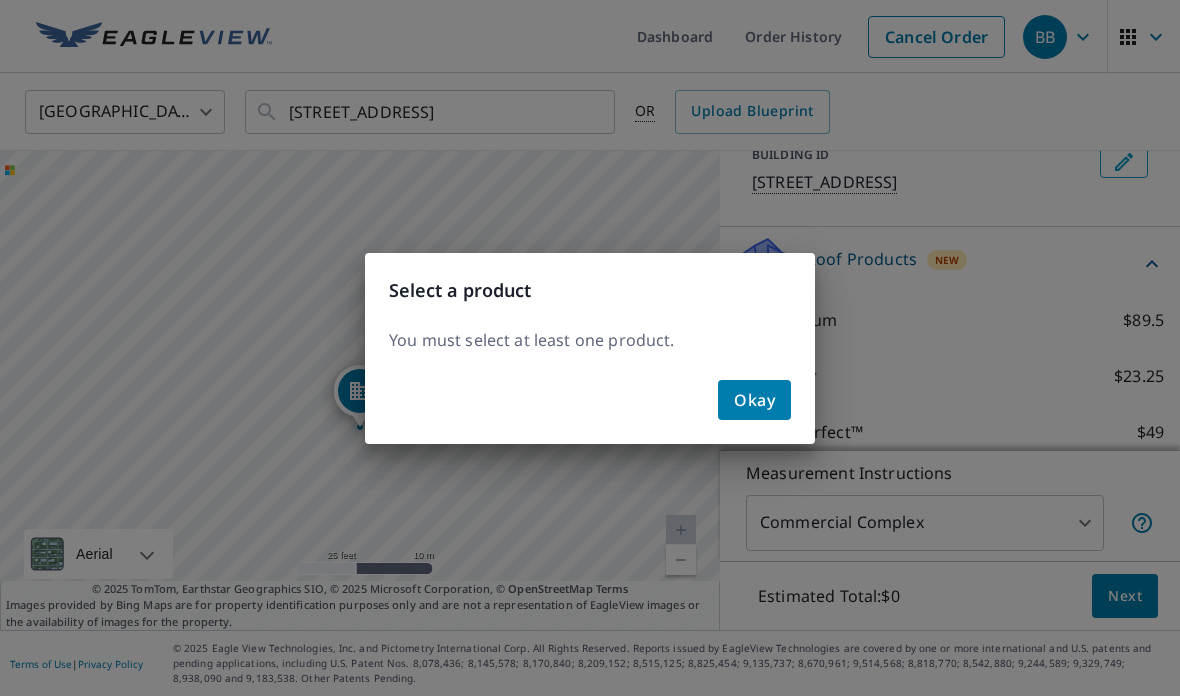 click on "Okay" at bounding box center [754, 400] 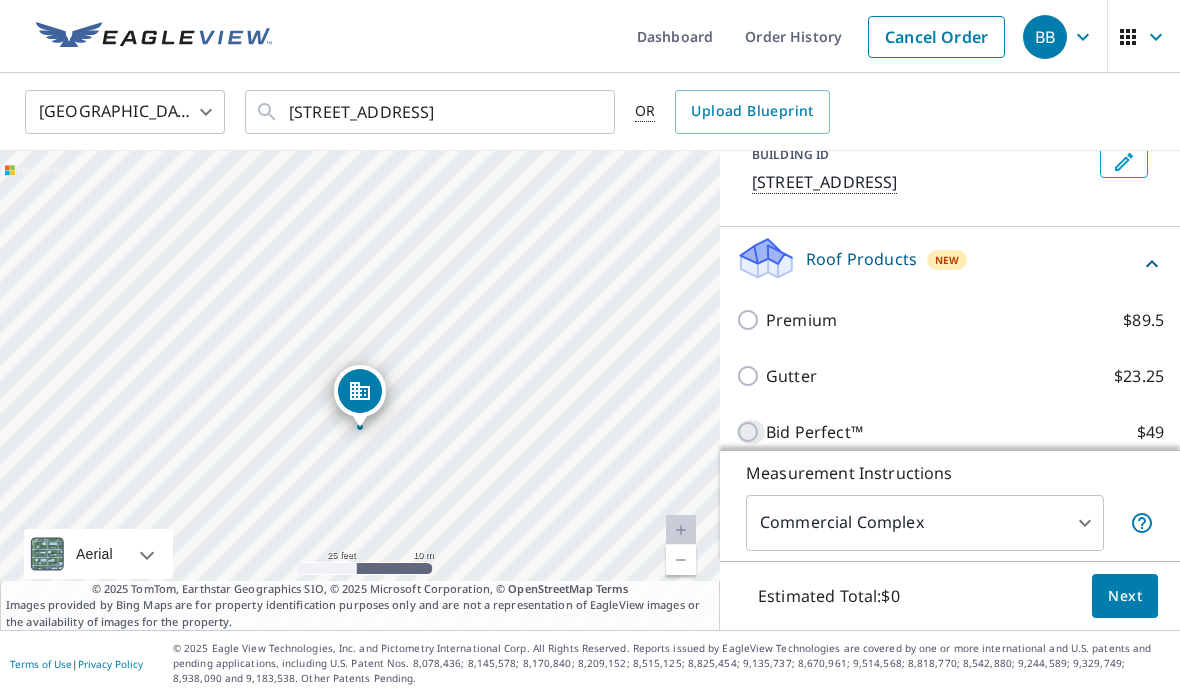 click on "Bid Perfect™ $49" at bounding box center (751, 432) 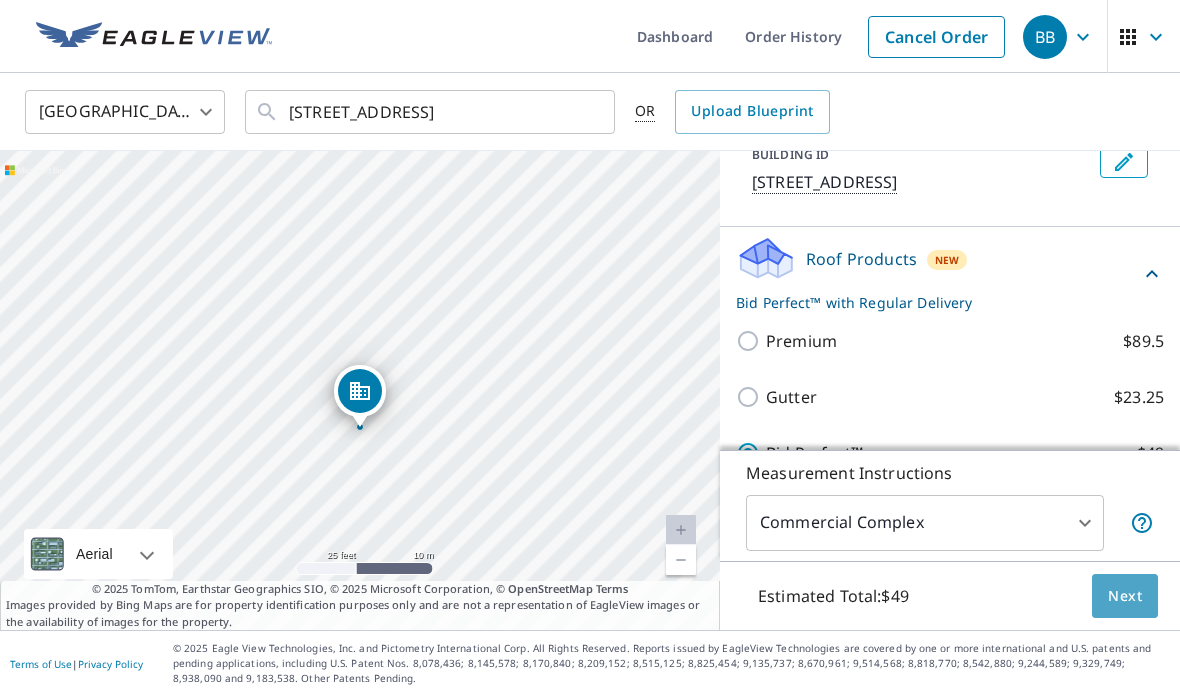 click on "Next" at bounding box center (1125, 596) 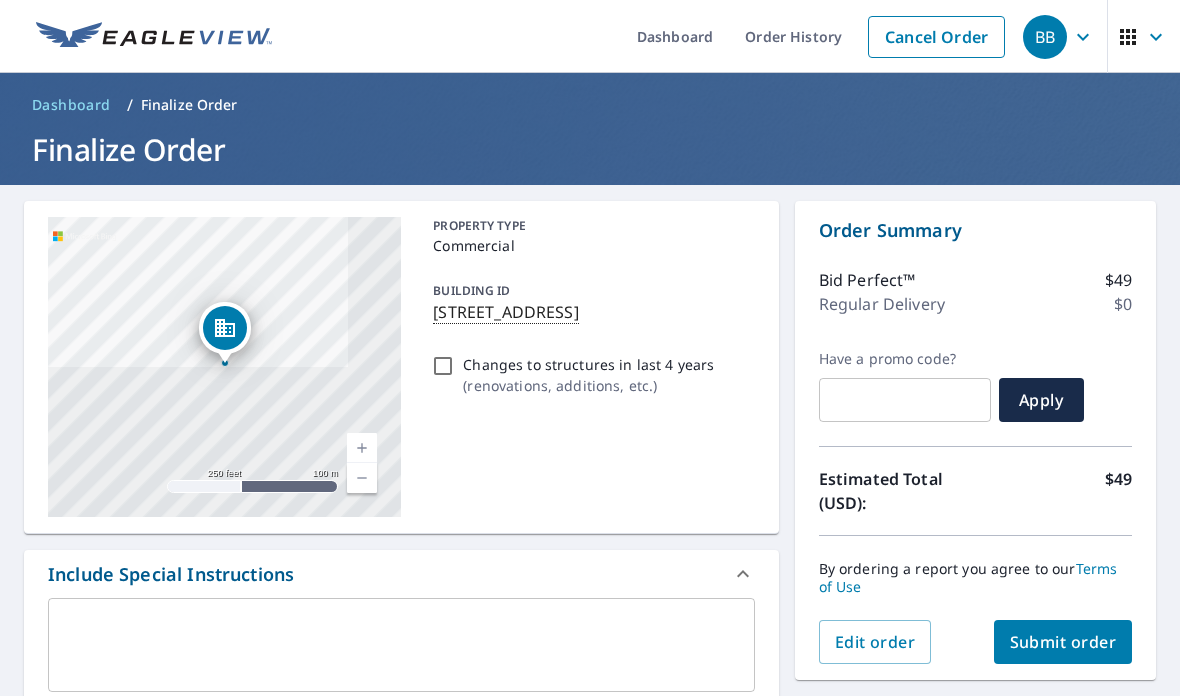scroll, scrollTop: 0, scrollLeft: 0, axis: both 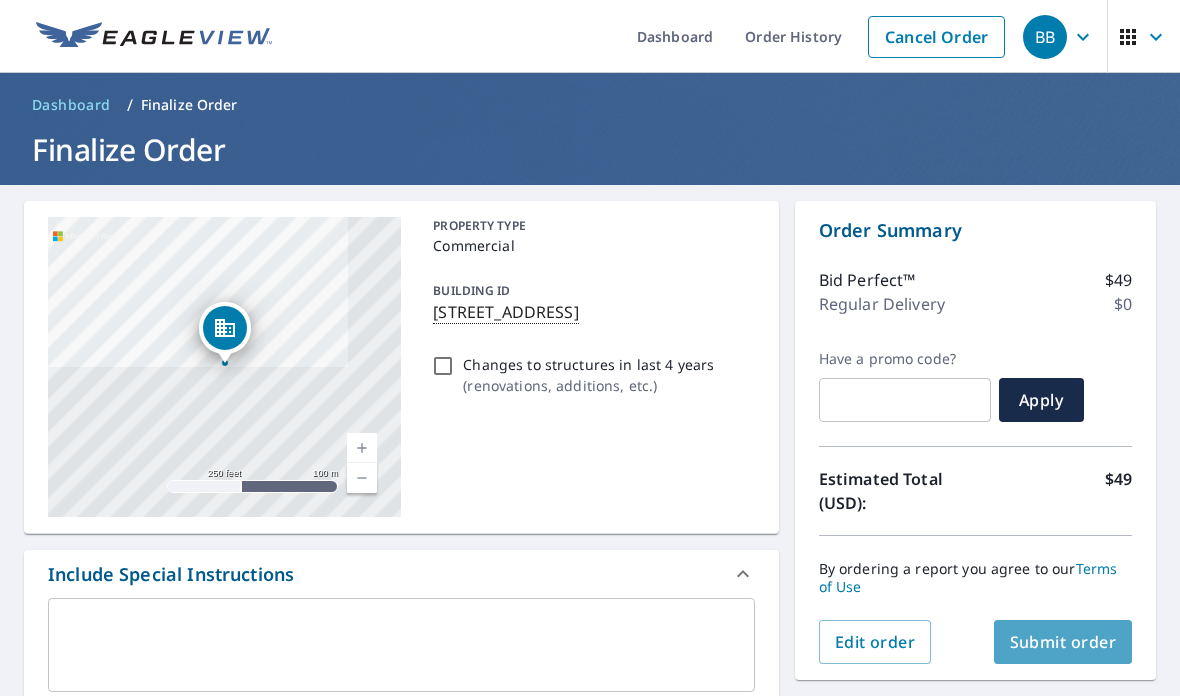 click on "Submit order" at bounding box center [1063, 642] 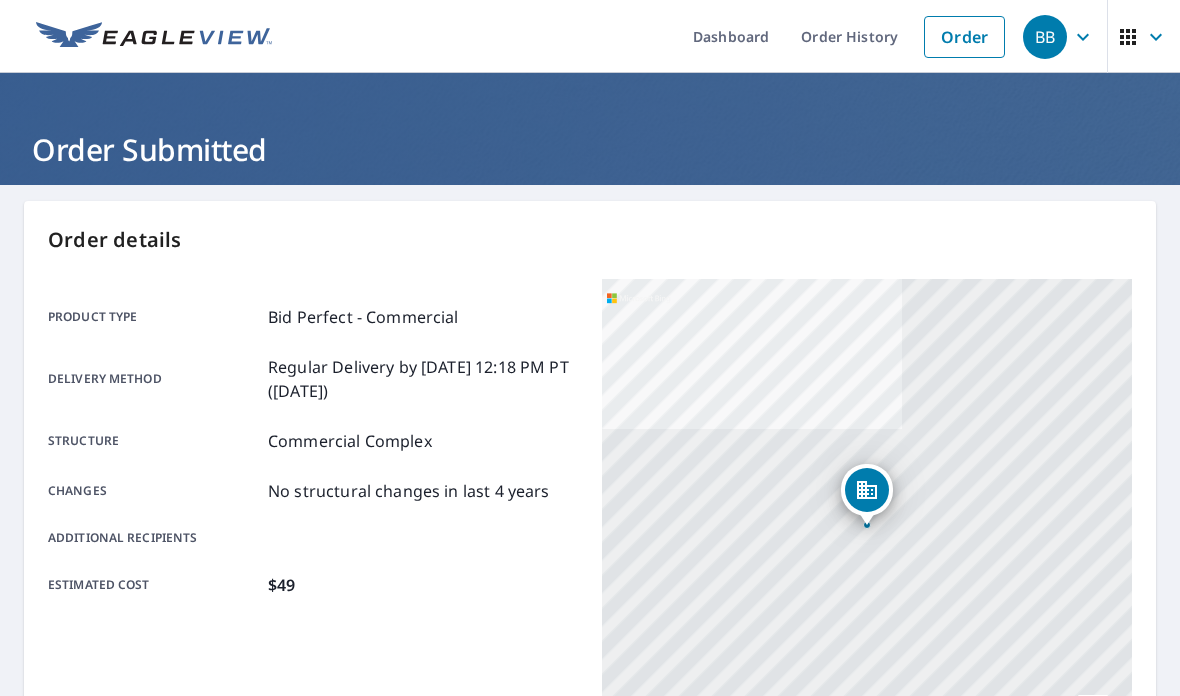 scroll, scrollTop: 0, scrollLeft: 0, axis: both 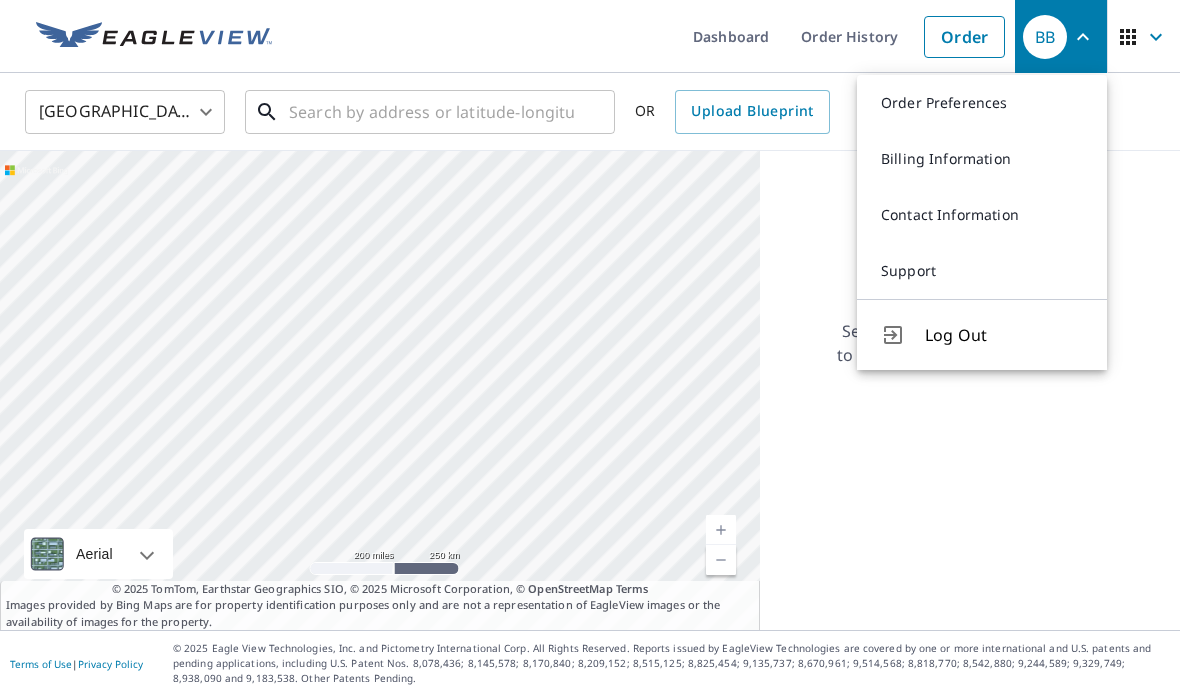 click at bounding box center (431, 112) 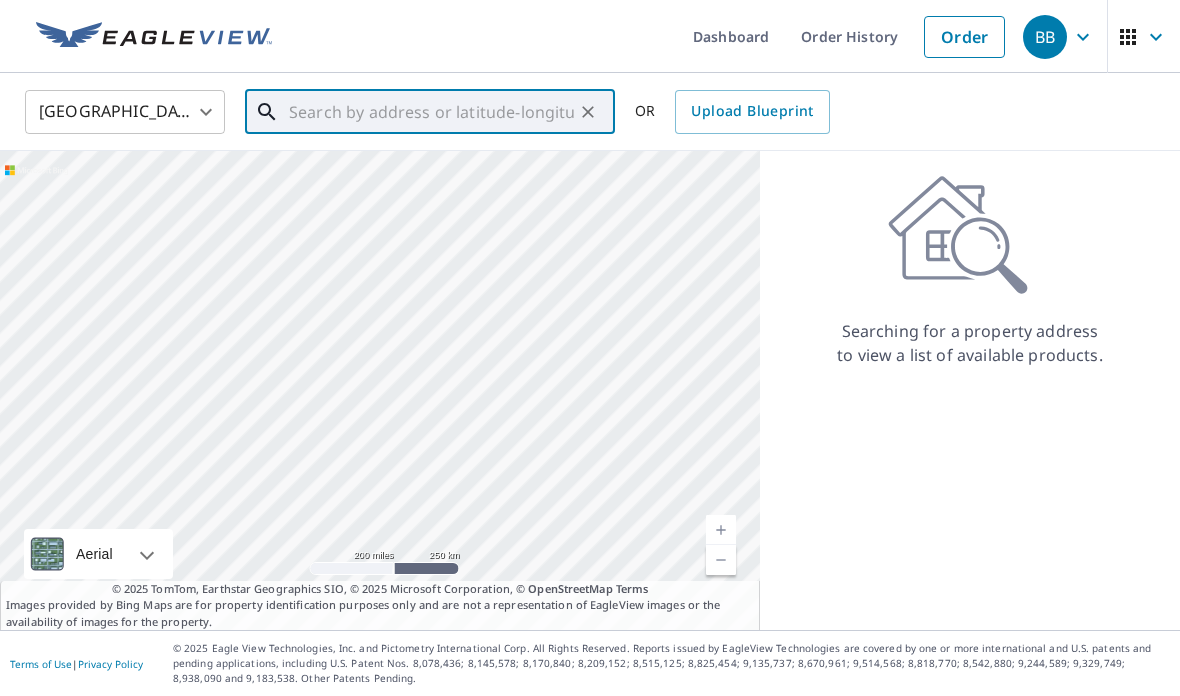 paste on "[STREET_ADDRESS][PERSON_NAME][PERSON_NAME][US_STATE]" 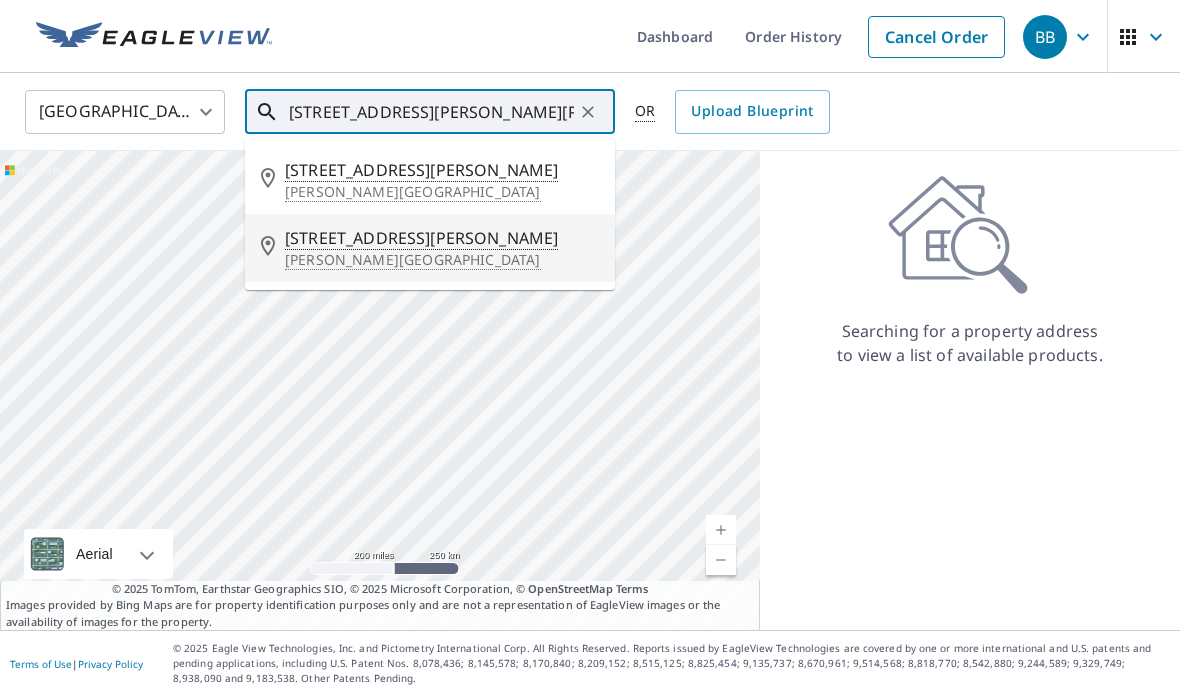 click on "Runge, TX 78151" at bounding box center (442, 260) 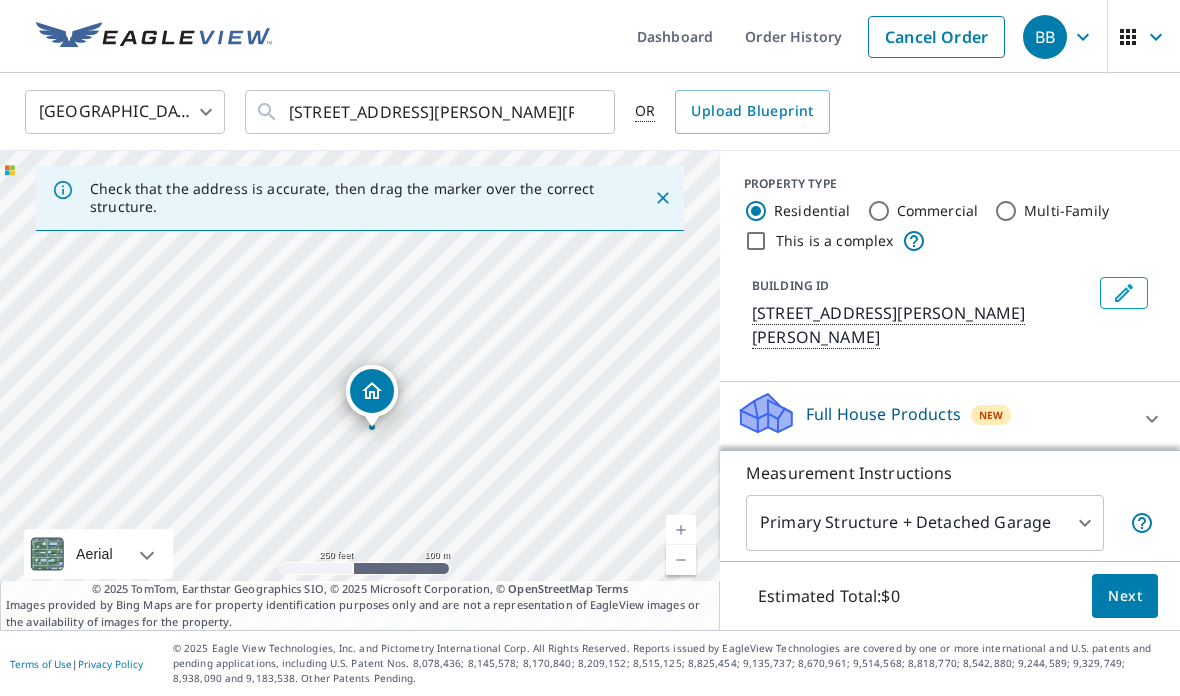 click at bounding box center (681, 530) 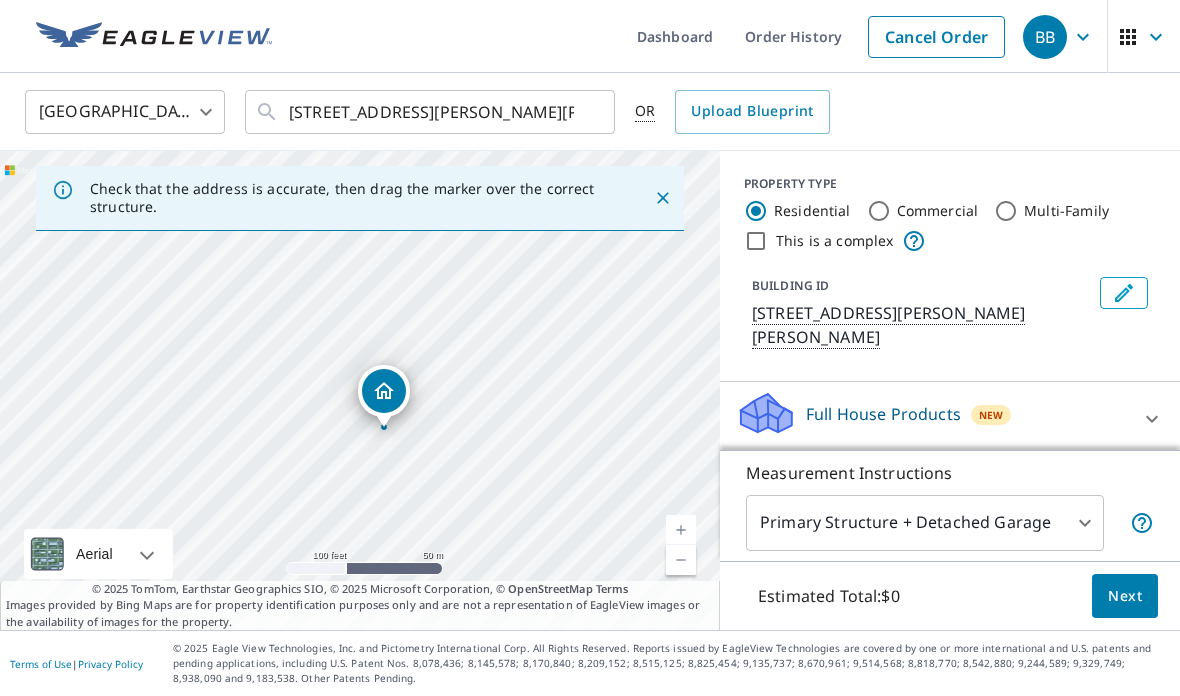 click at bounding box center [681, 530] 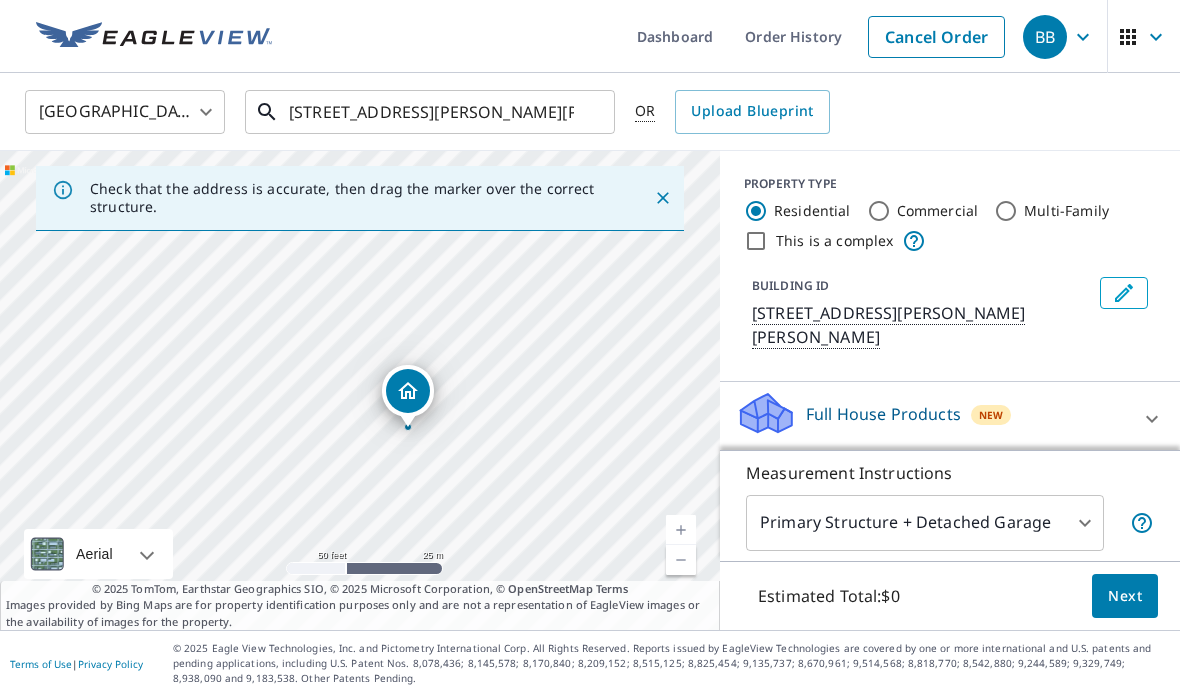 click on "204 S Mugge St Runge, TX 78151" at bounding box center [431, 112] 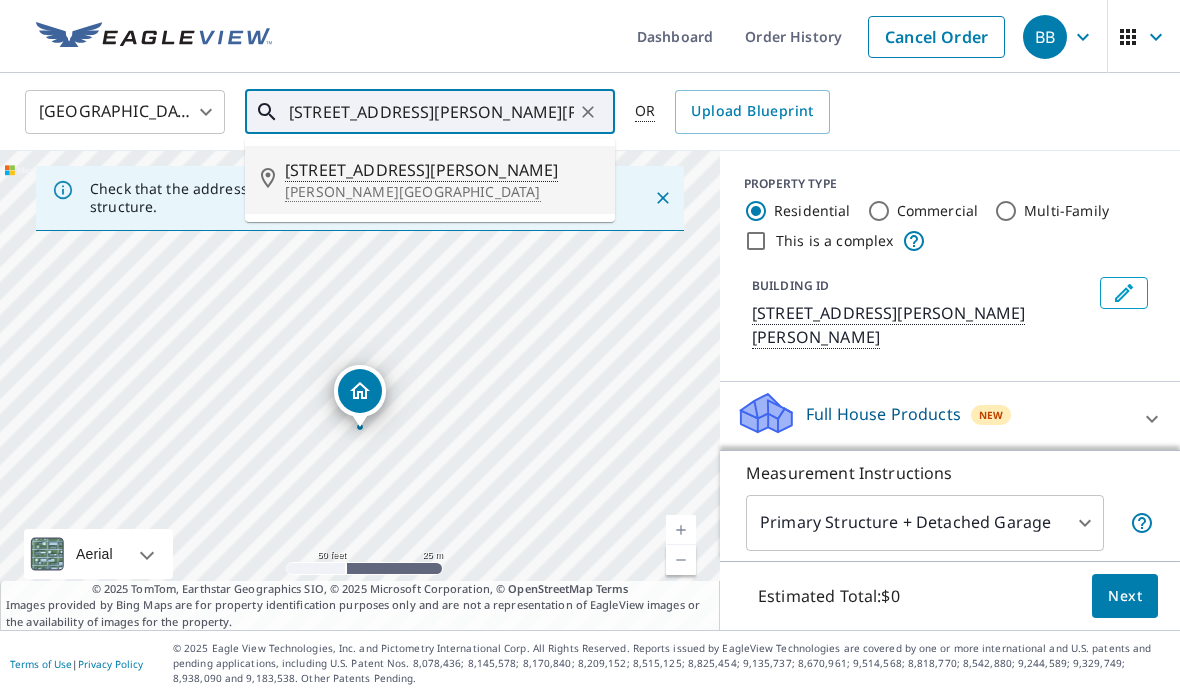 click on "Runge, TX 78151" at bounding box center (442, 192) 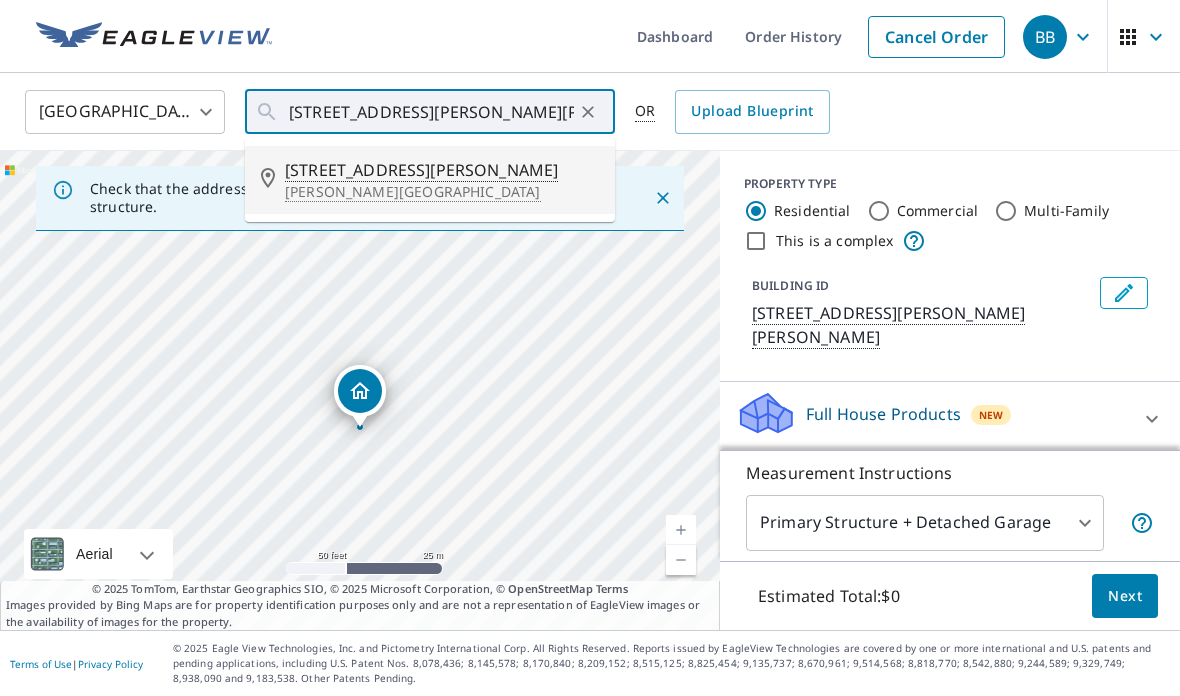 type on "204 N Mugge St Runge, TX 78151" 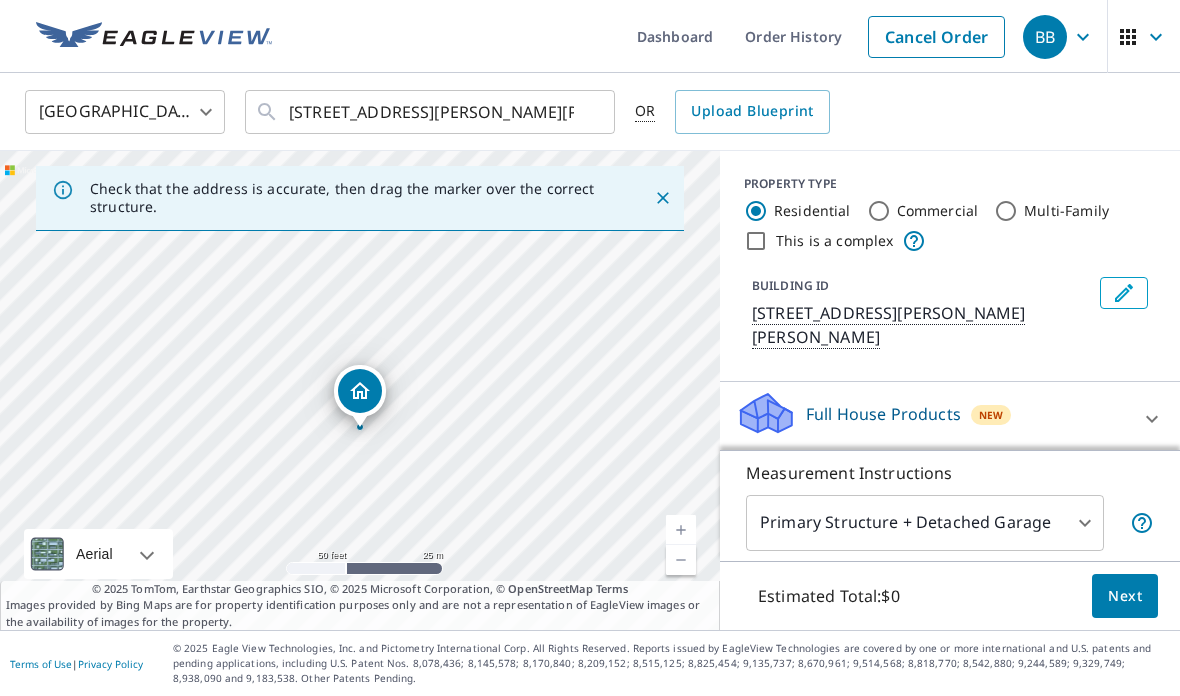 click on "Commercial" at bounding box center (879, 211) 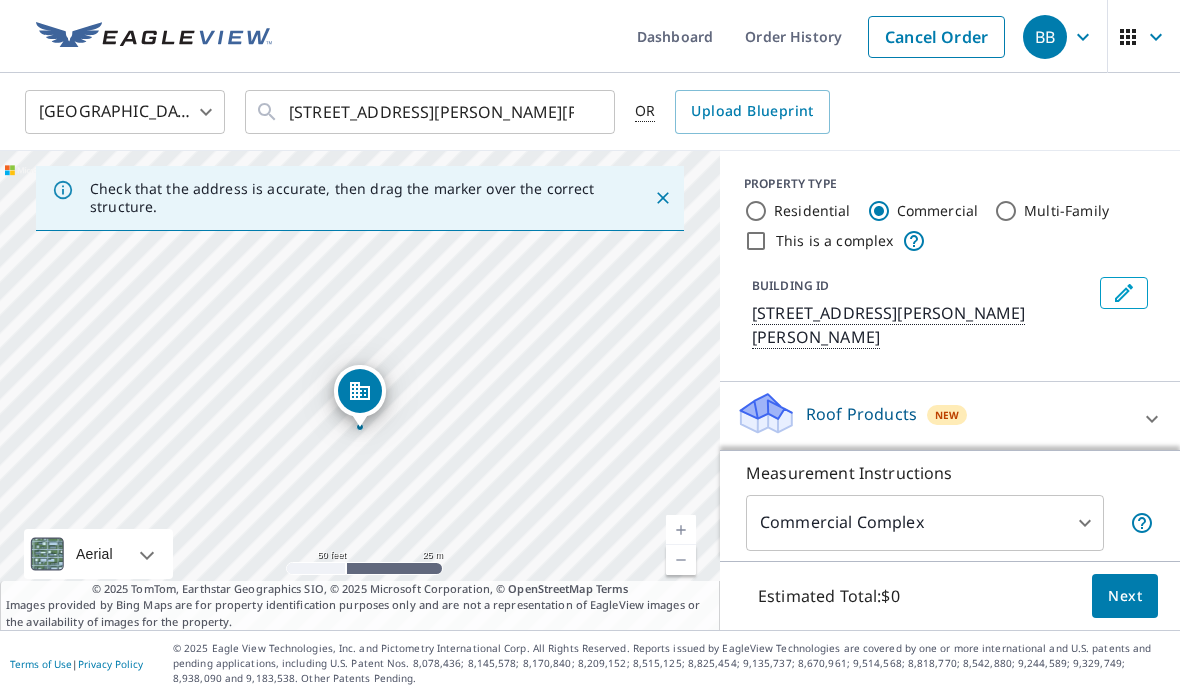 click on "Roof Products" at bounding box center (861, 414) 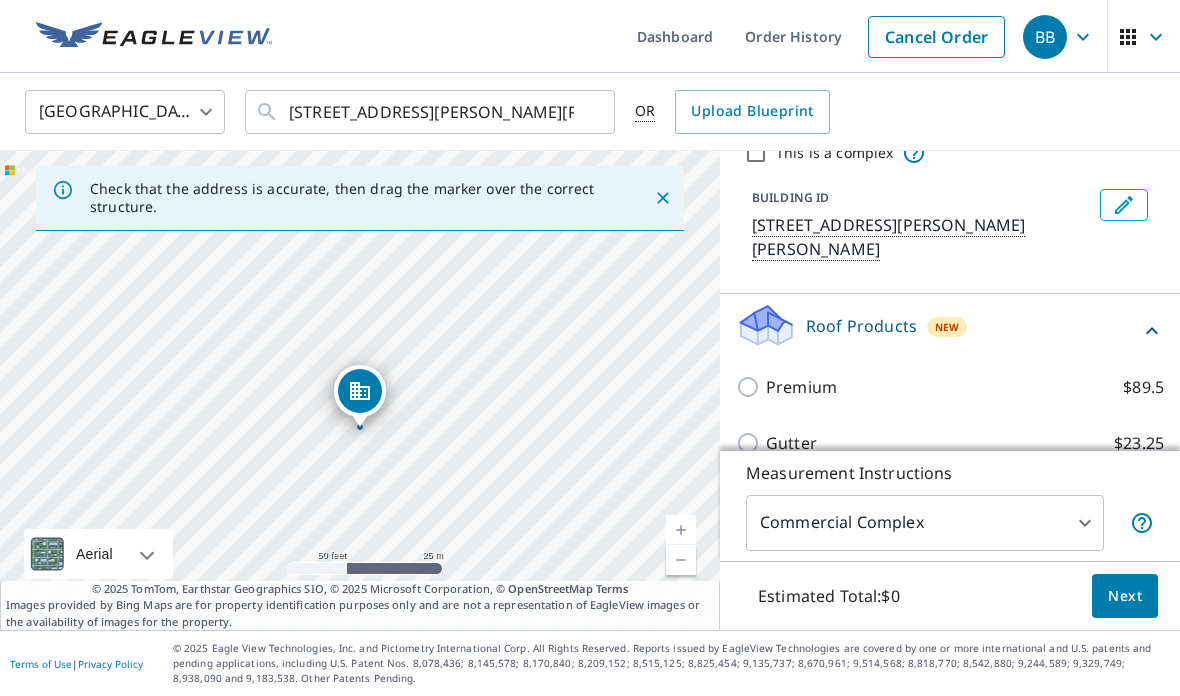 scroll, scrollTop: 95, scrollLeft: 0, axis: vertical 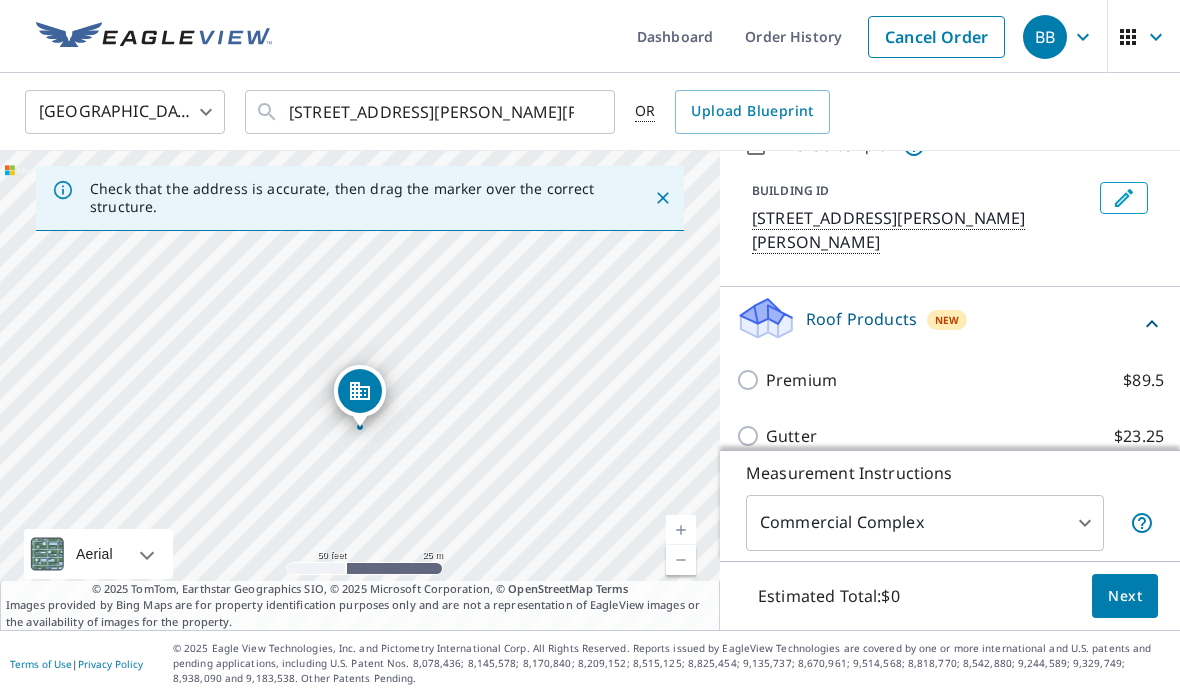 click on "Bid Perfect™ $49" at bounding box center [751, 492] 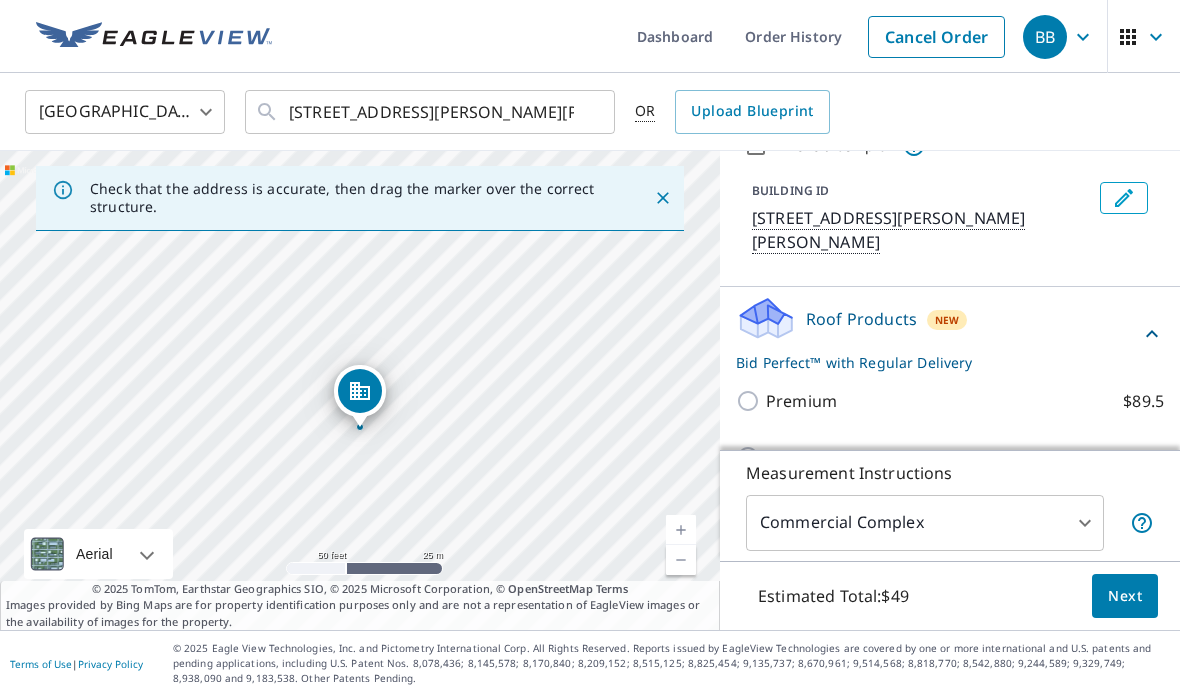 click on "Next" at bounding box center [1125, 596] 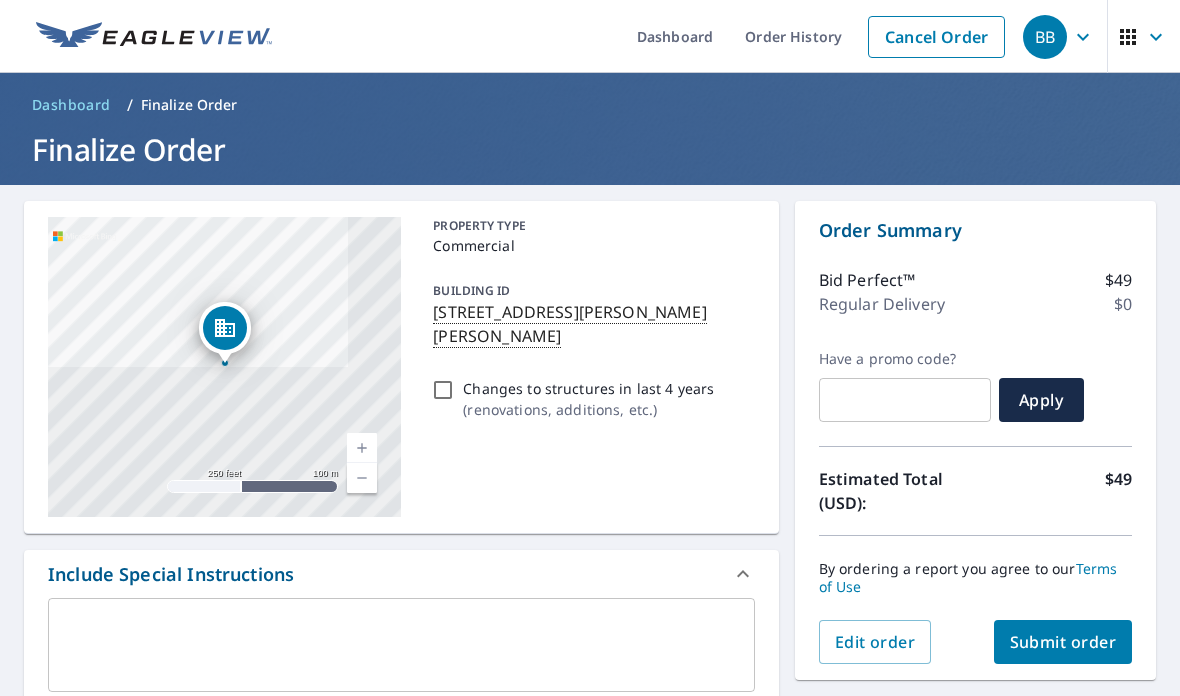 click on "Submit order" at bounding box center [1063, 642] 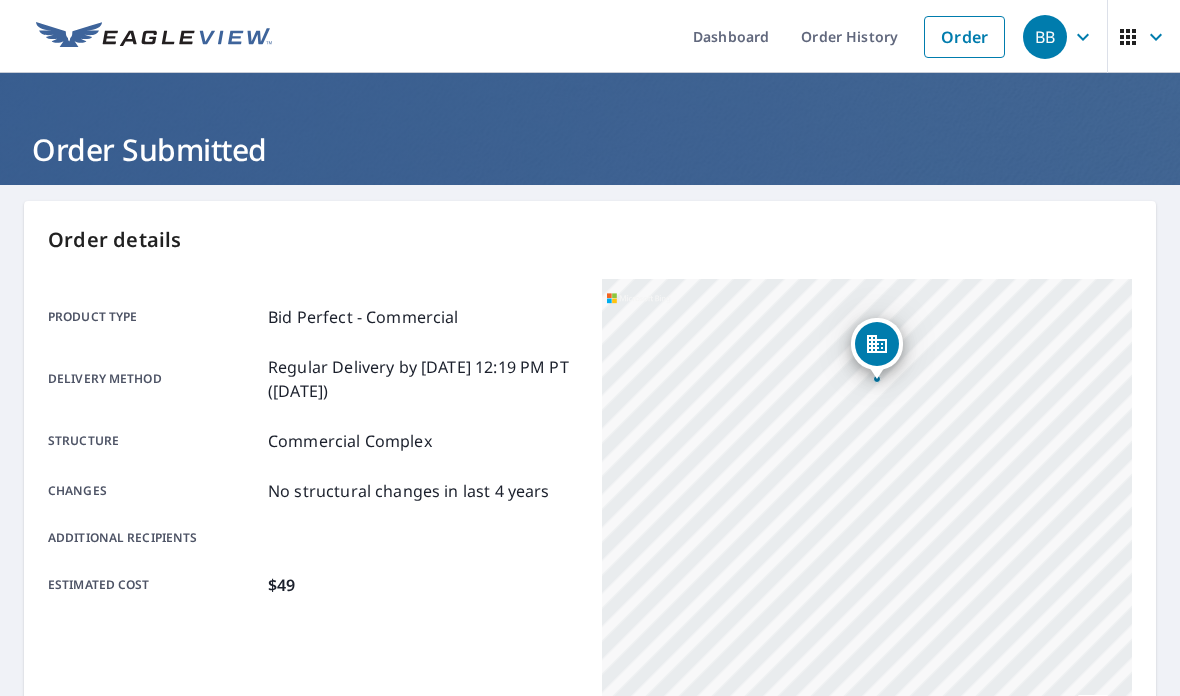 scroll, scrollTop: 0, scrollLeft: 0, axis: both 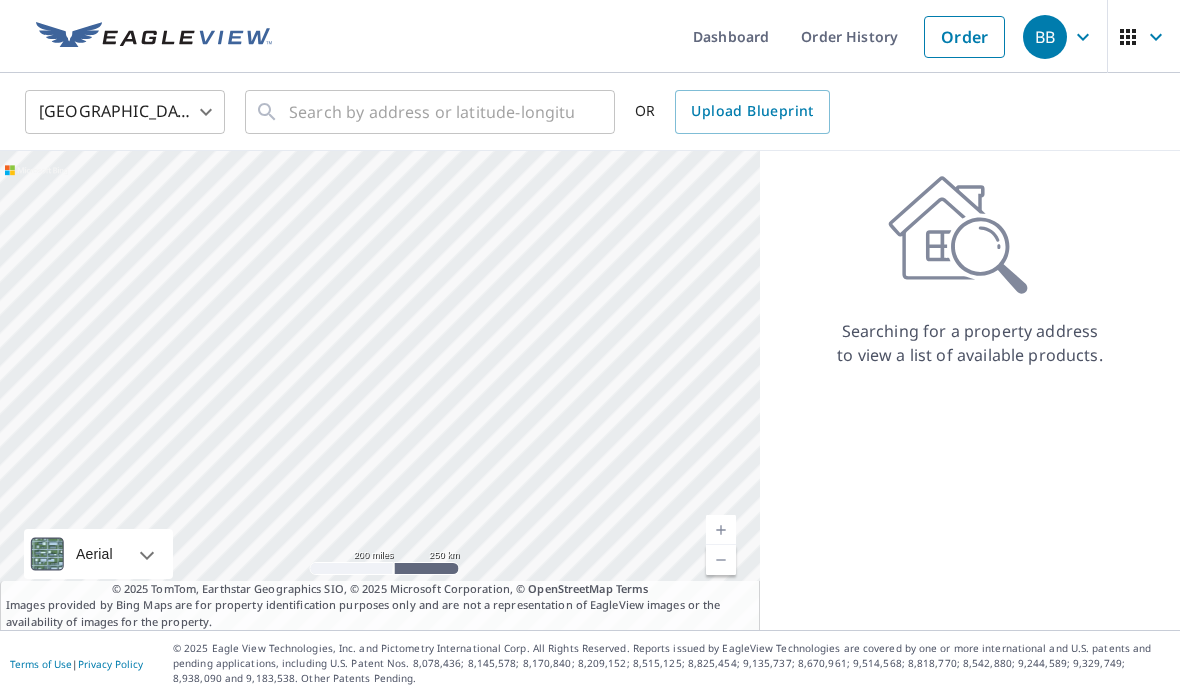 click on "​" at bounding box center (430, 112) 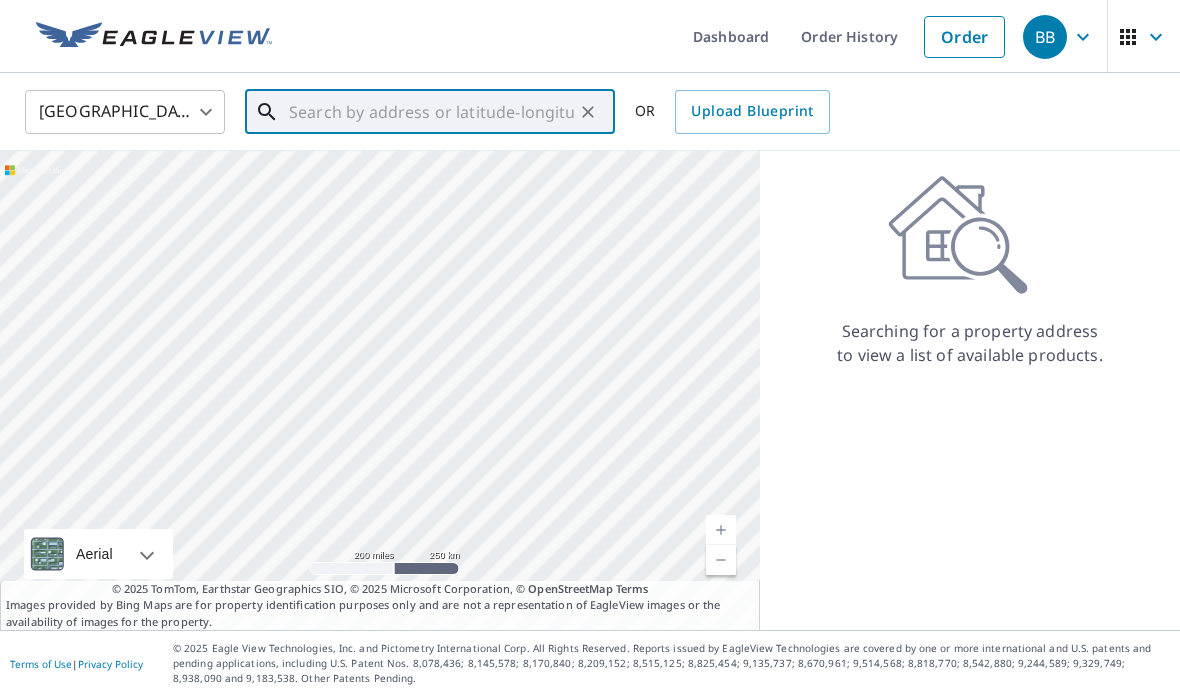 paste on "400 South 4th Street, Stockdale, Texas, United St" 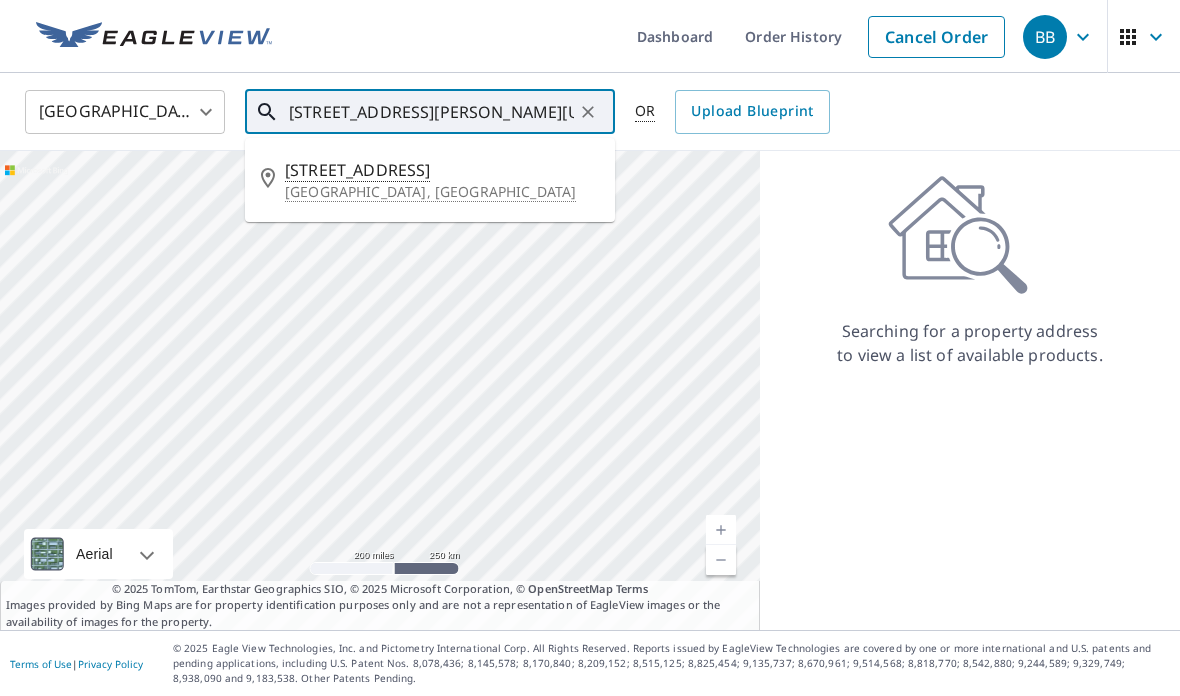 click on "Stockdale, TX 78160" at bounding box center [442, 192] 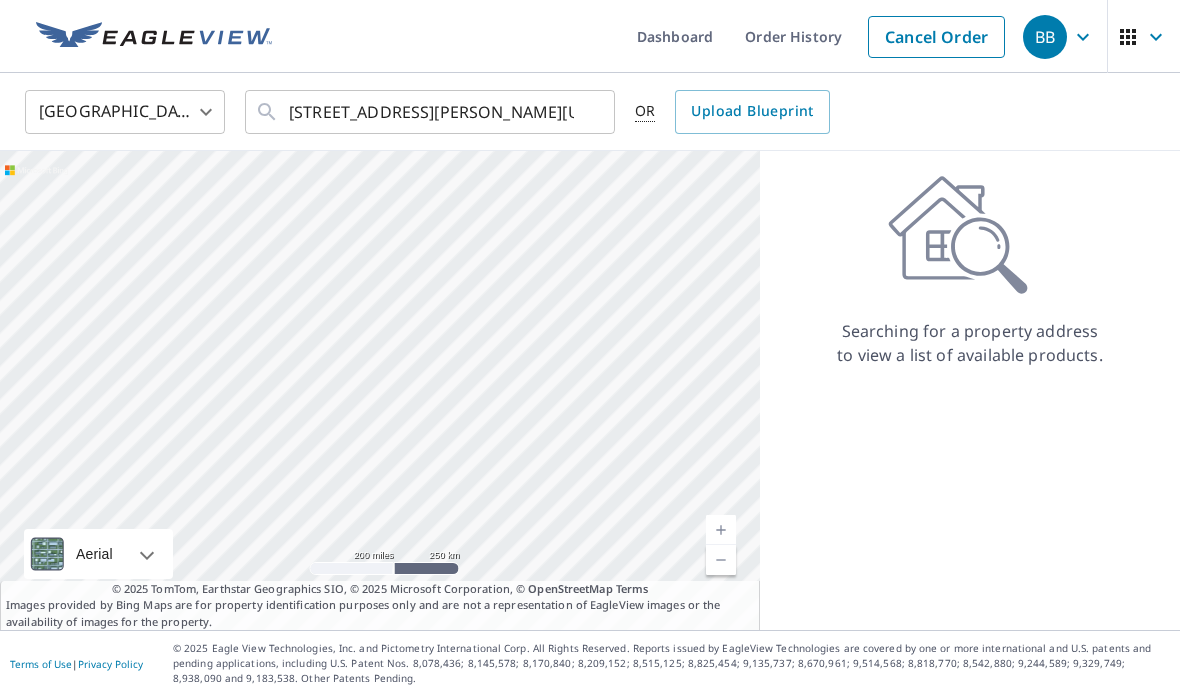 type on "400 S 4th St Stockdale, TX 78160" 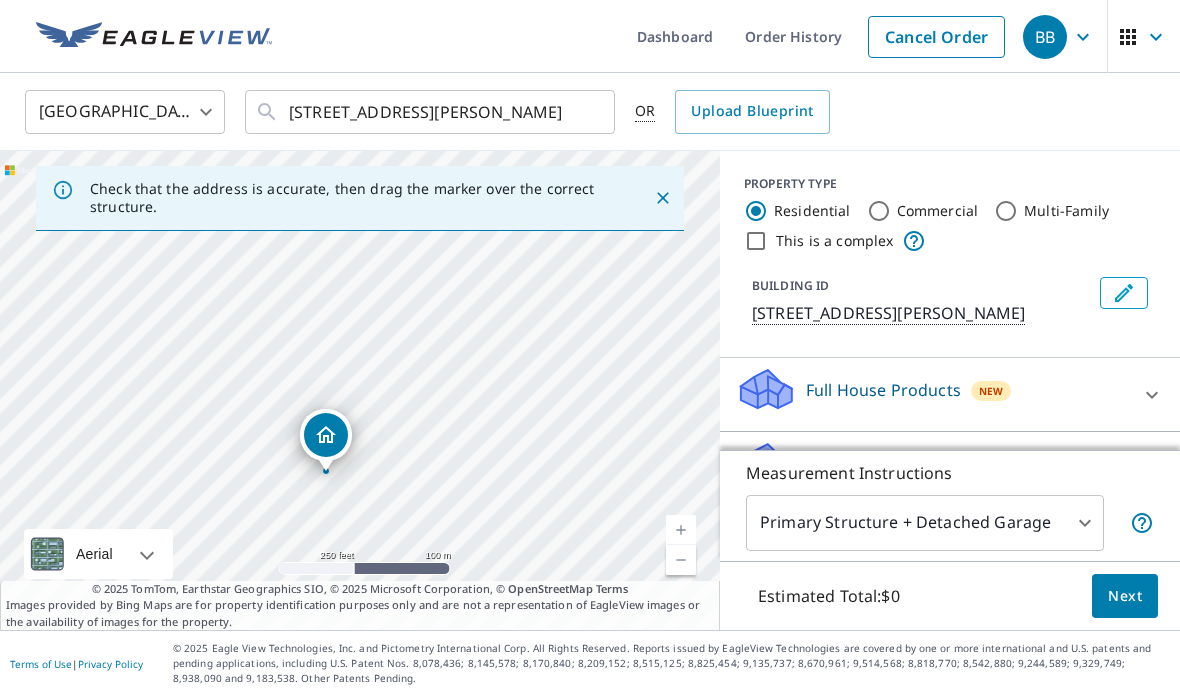 click at bounding box center [681, 530] 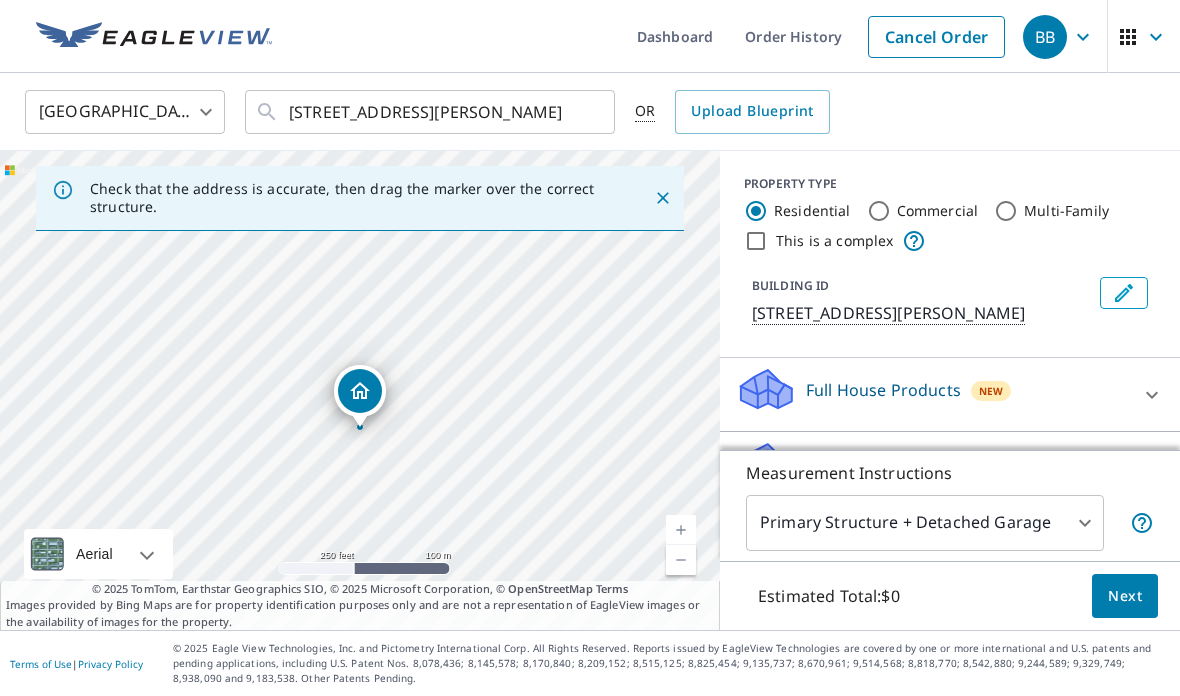 click at bounding box center [681, 530] 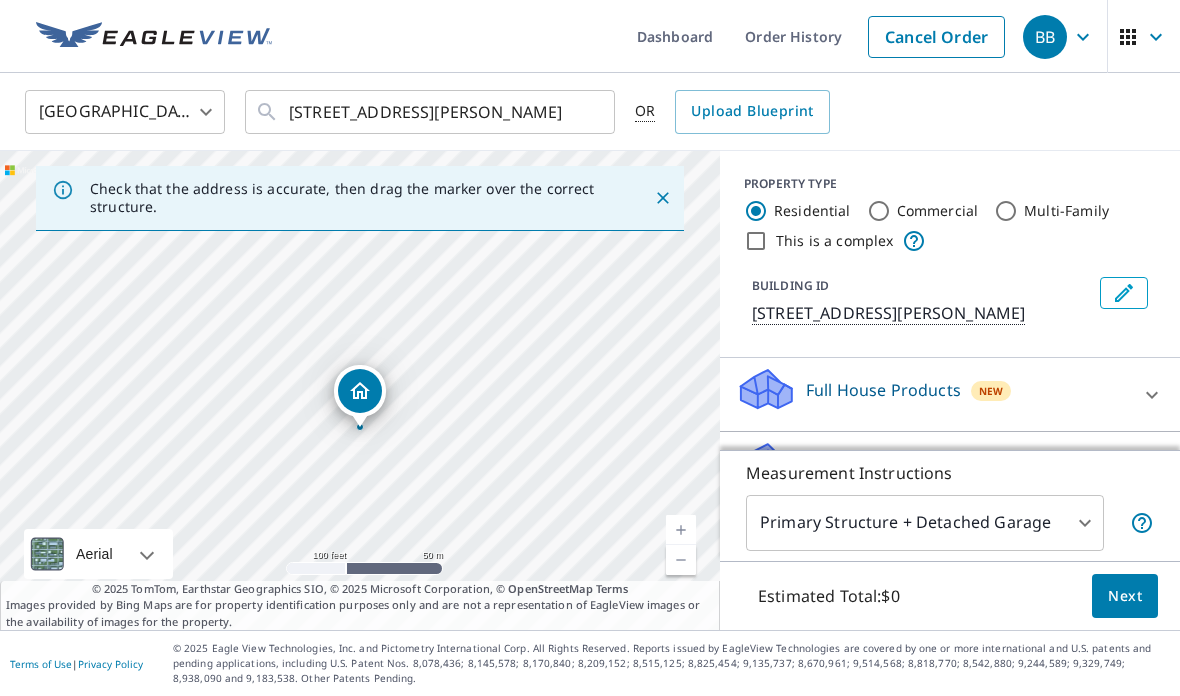 click at bounding box center (681, 530) 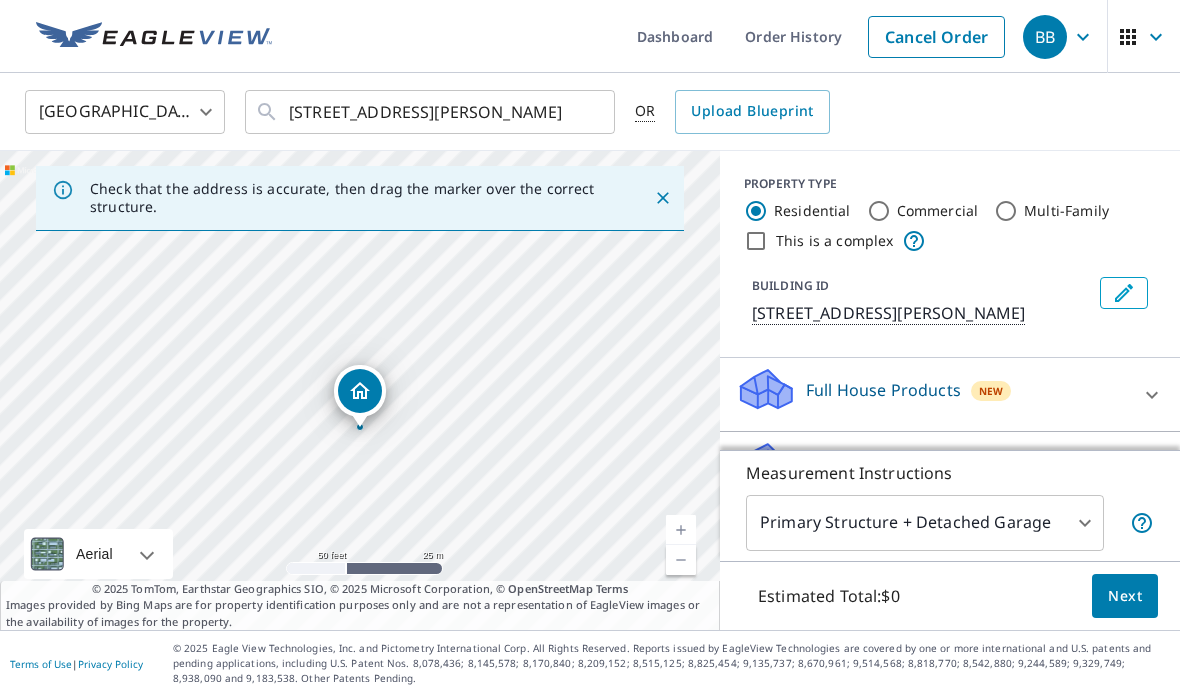 click at bounding box center (681, 530) 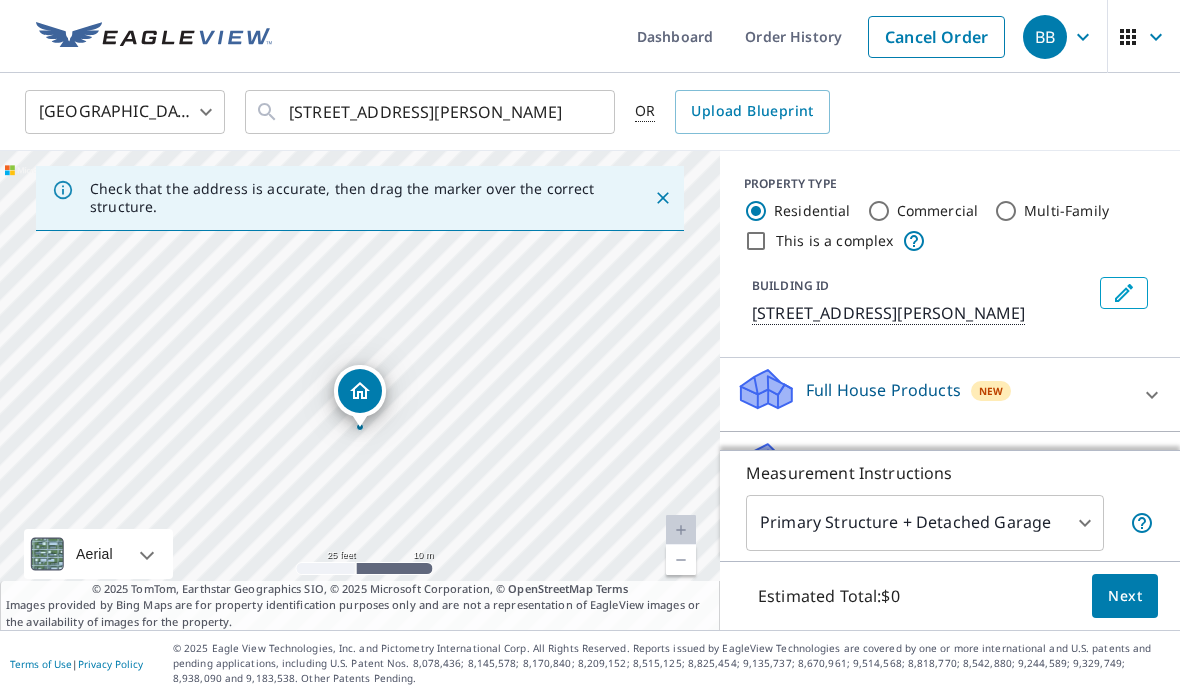click on "Next" at bounding box center [1125, 596] 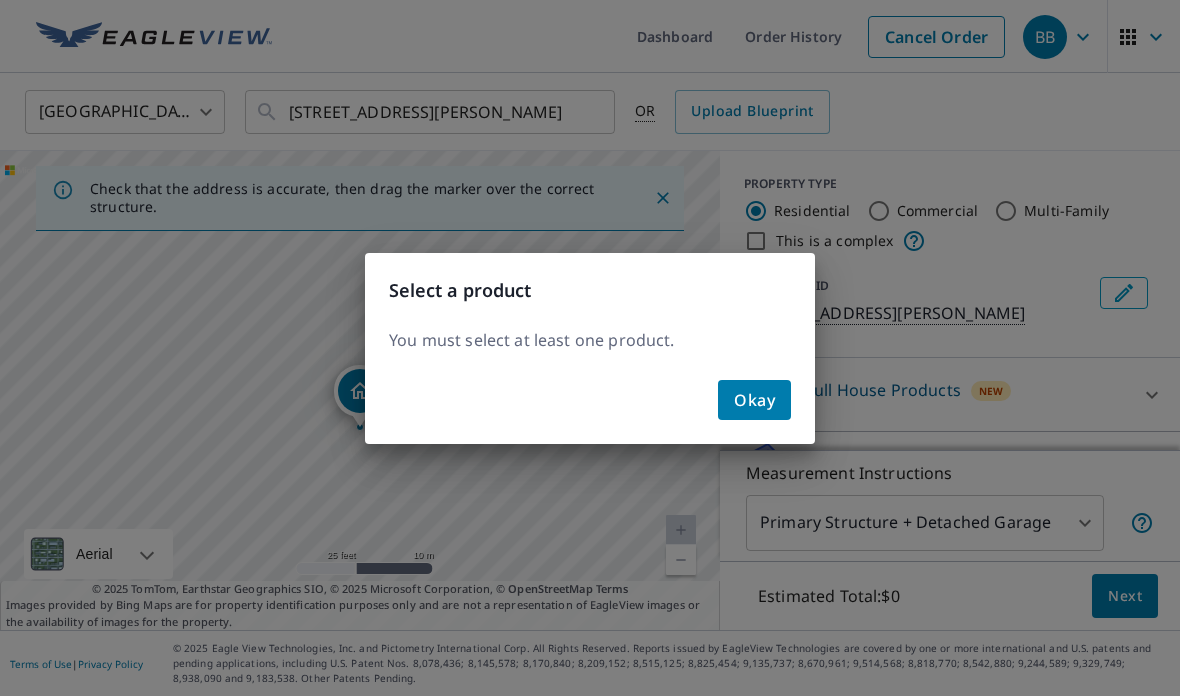 click on "Okay" at bounding box center (754, 400) 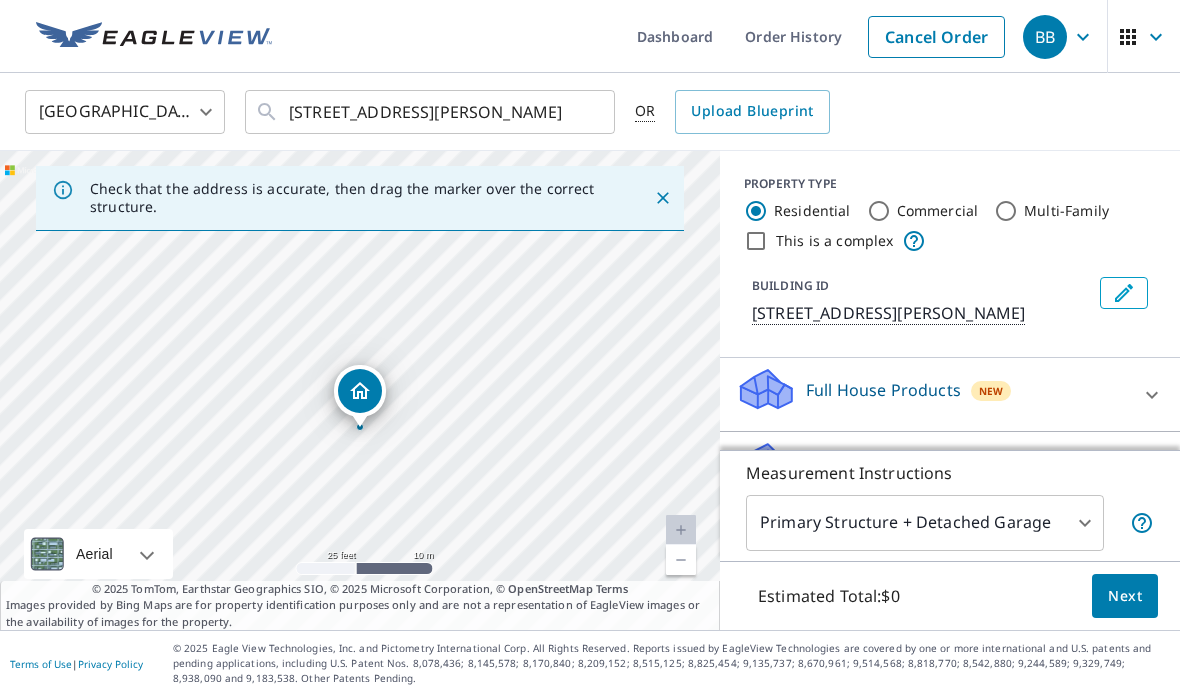 click on "Roof Products" at bounding box center (861, 464) 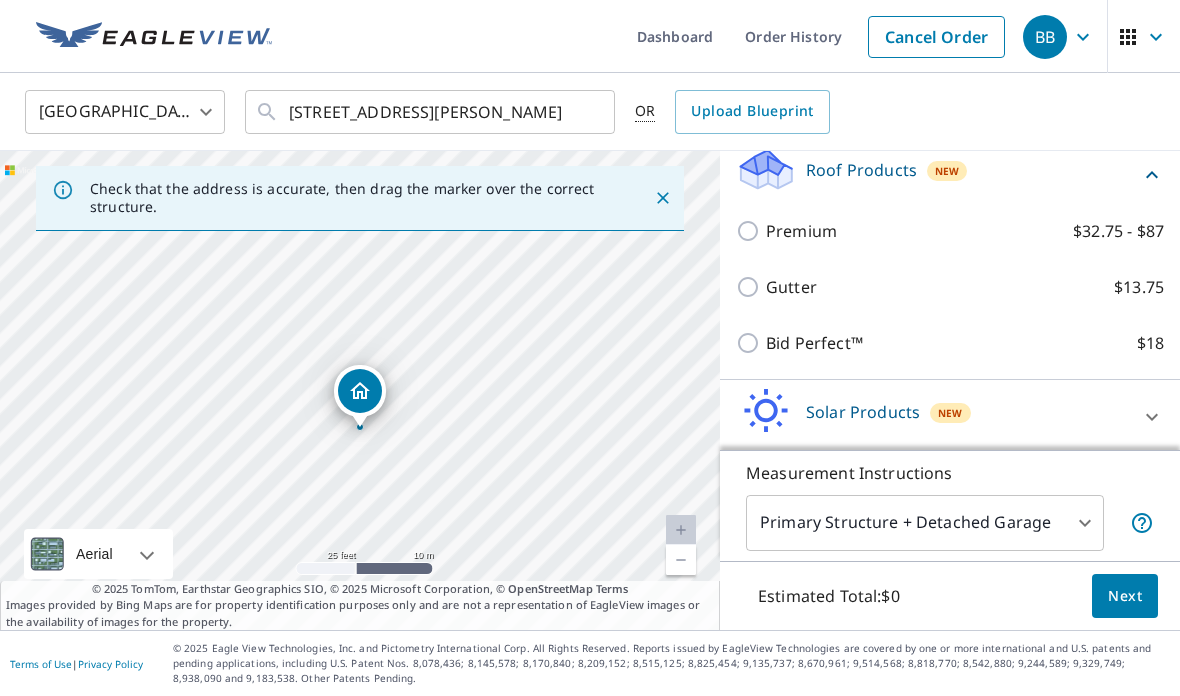 scroll, scrollTop: 292, scrollLeft: 0, axis: vertical 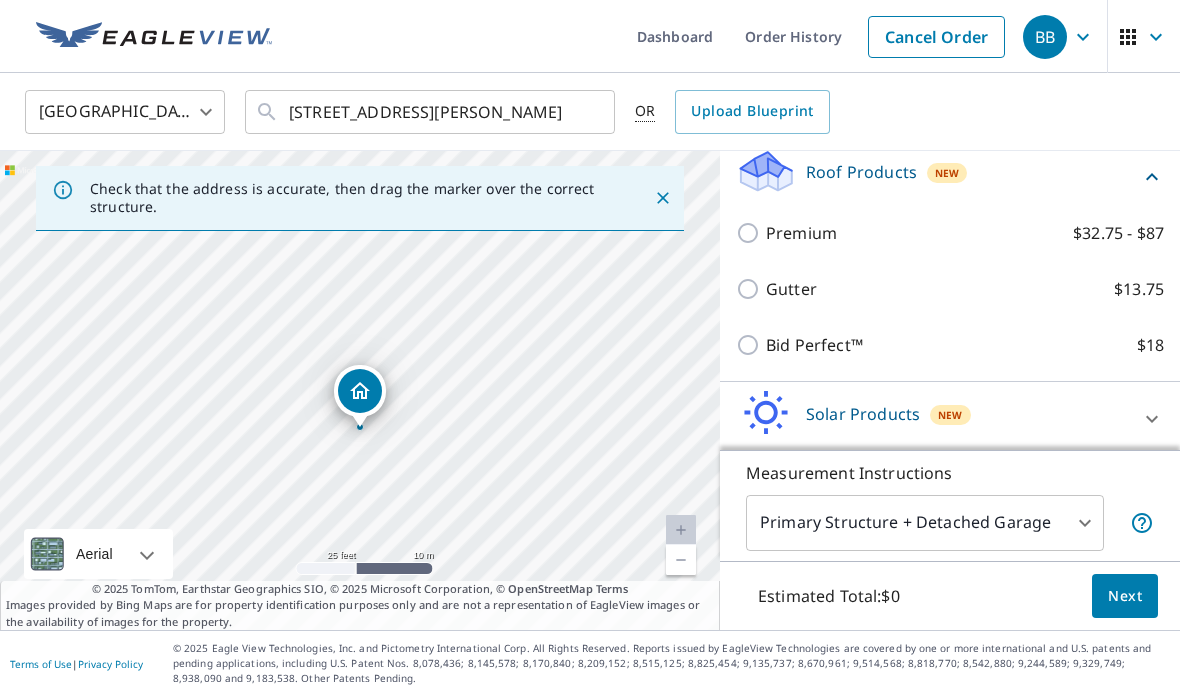 click on "Bid Perfect™ $18" at bounding box center (751, 345) 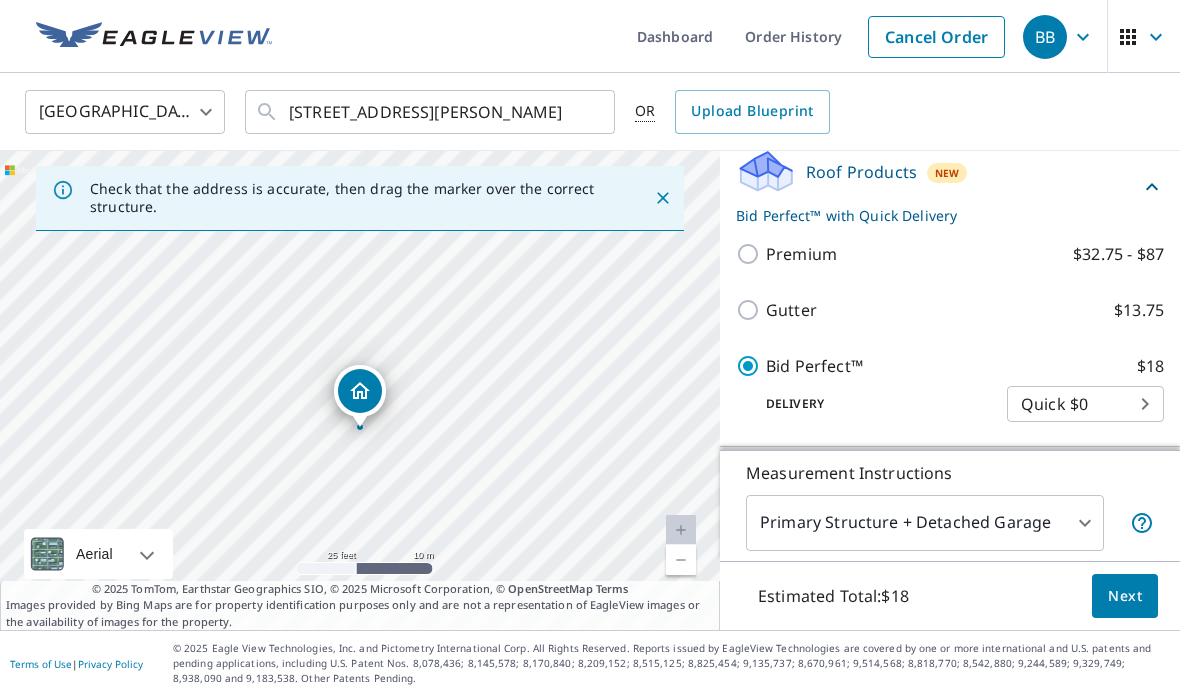 click on "Next" at bounding box center (1125, 596) 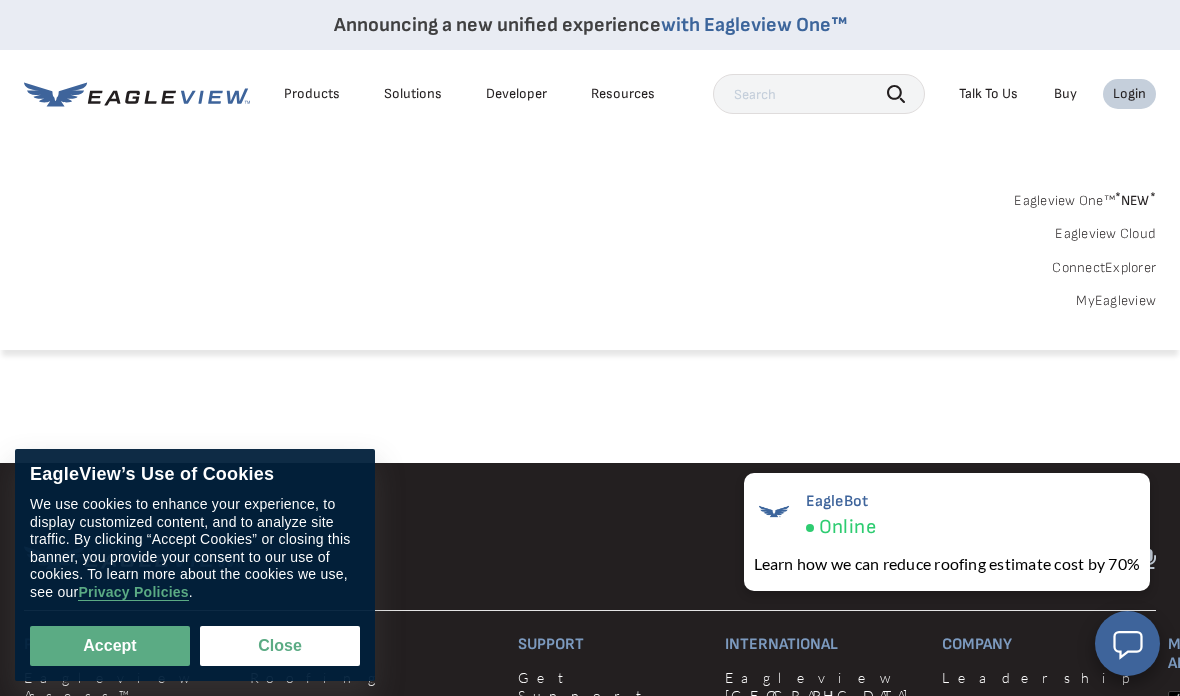 scroll, scrollTop: 0, scrollLeft: 0, axis: both 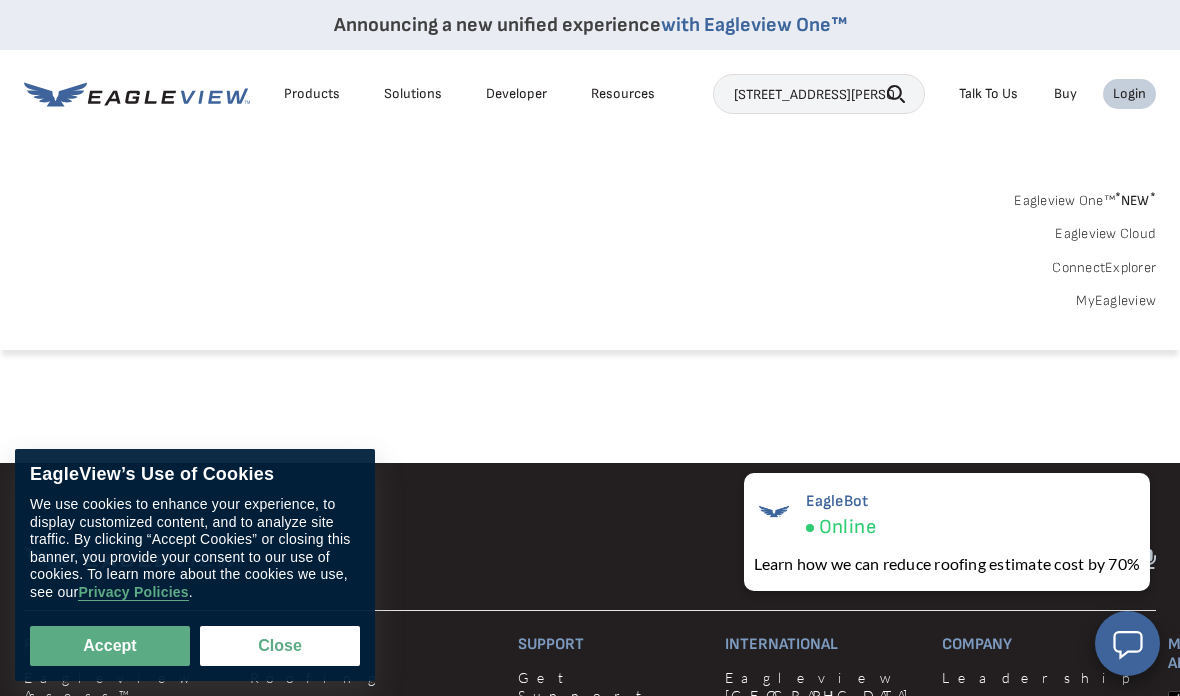 click on "[STREET_ADDRESS][PERSON_NAME][PERSON_NAME][US_STATE]" at bounding box center (819, 94) 